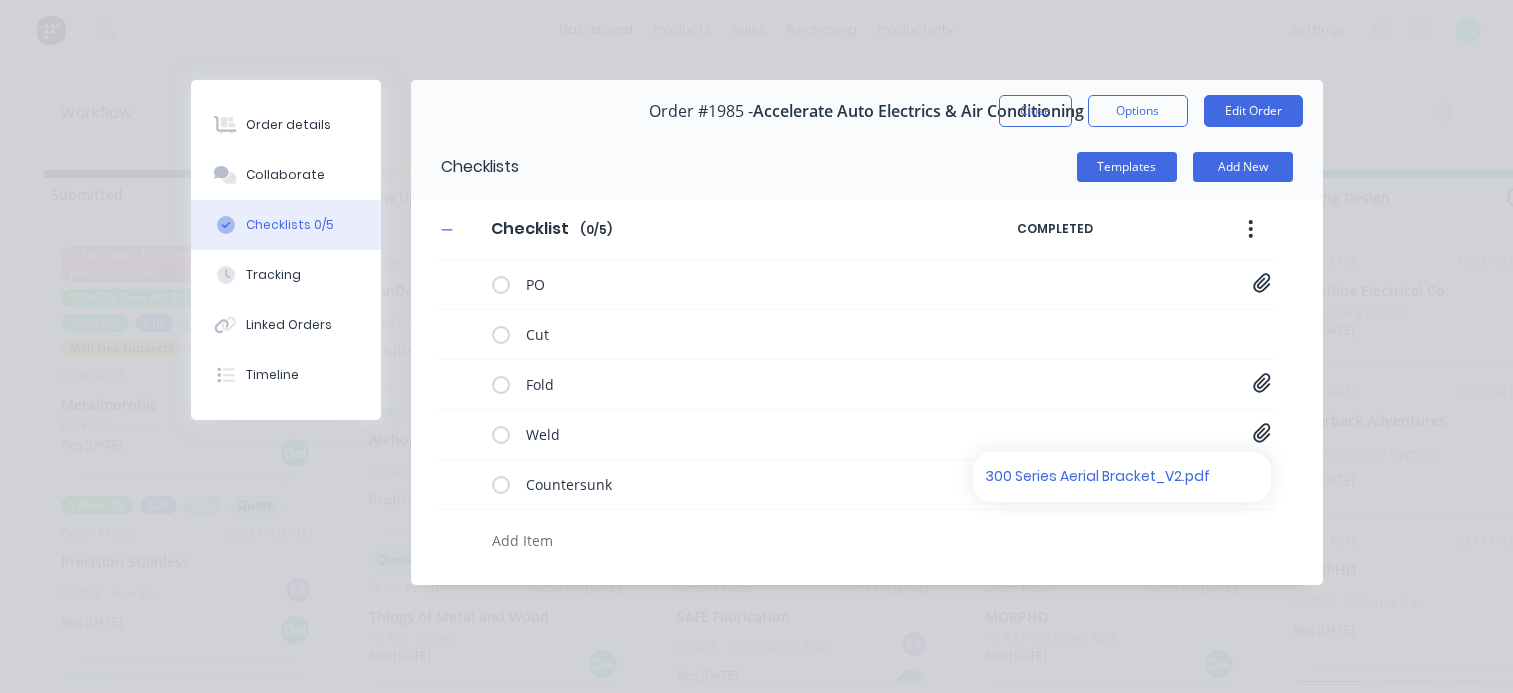 scroll, scrollTop: 4, scrollLeft: 4868, axis: both 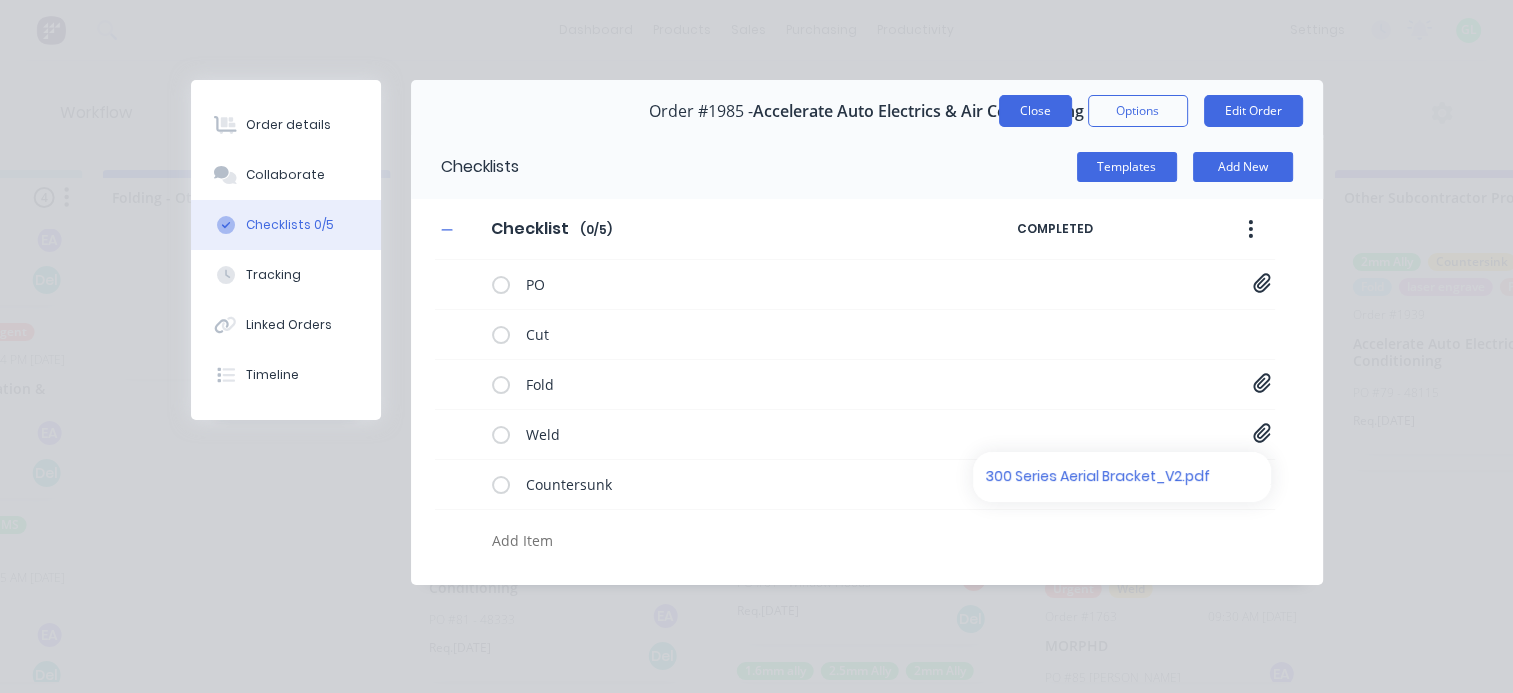 click on "Close" at bounding box center [1035, 111] 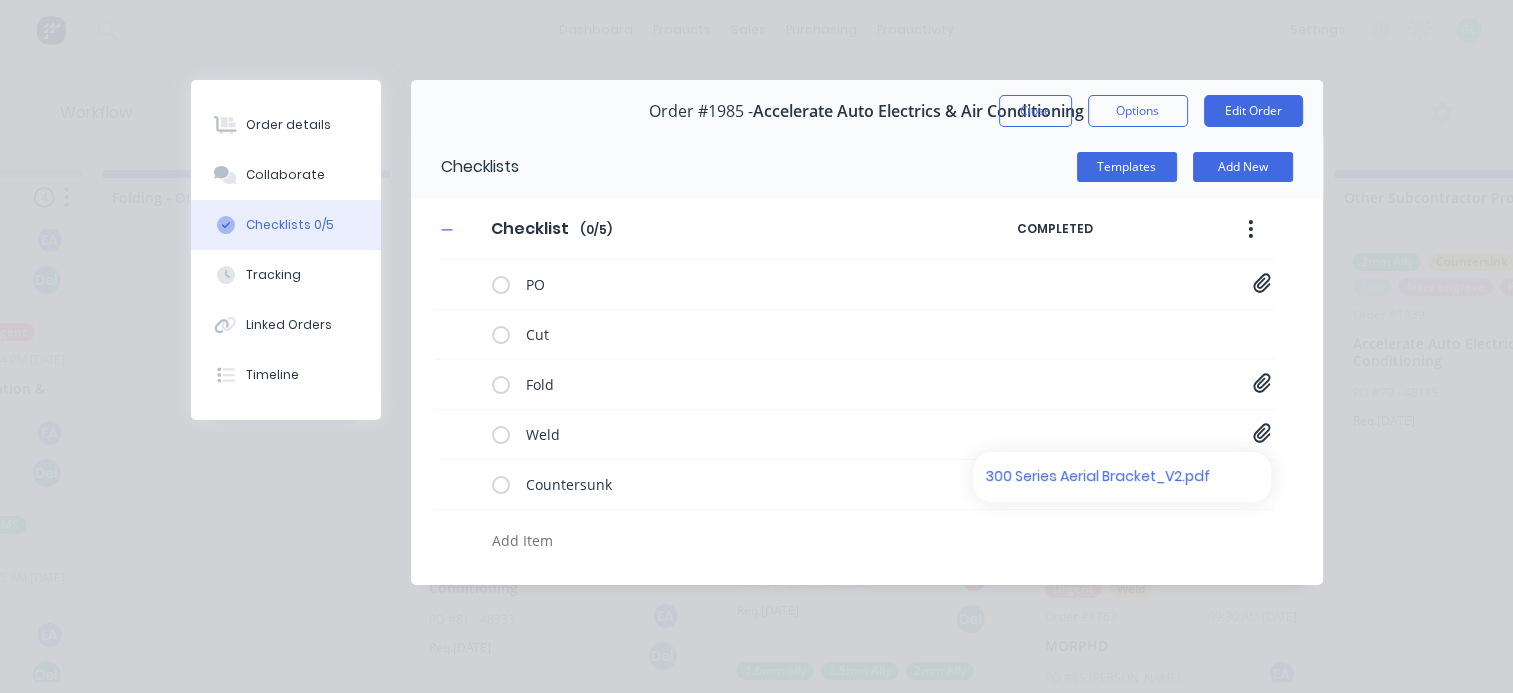 type on "x" 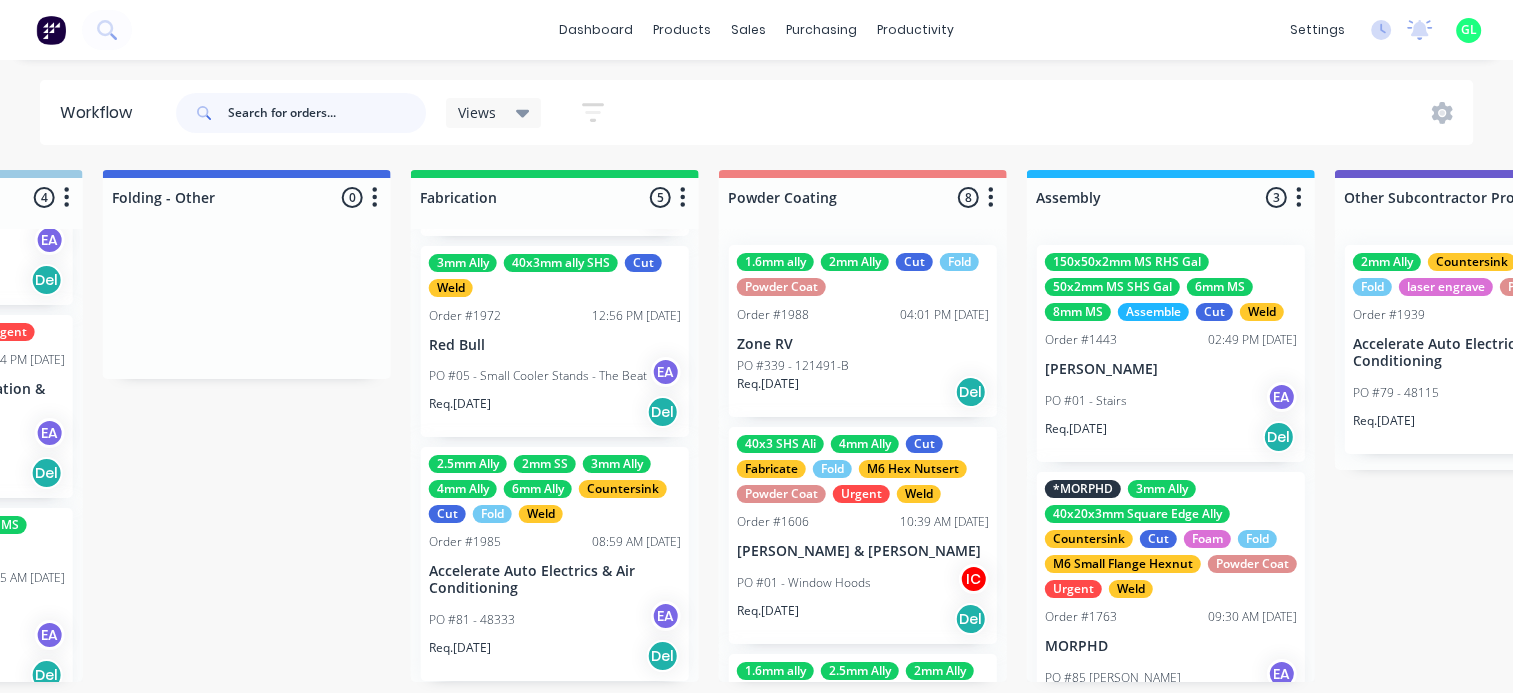 click at bounding box center (327, 113) 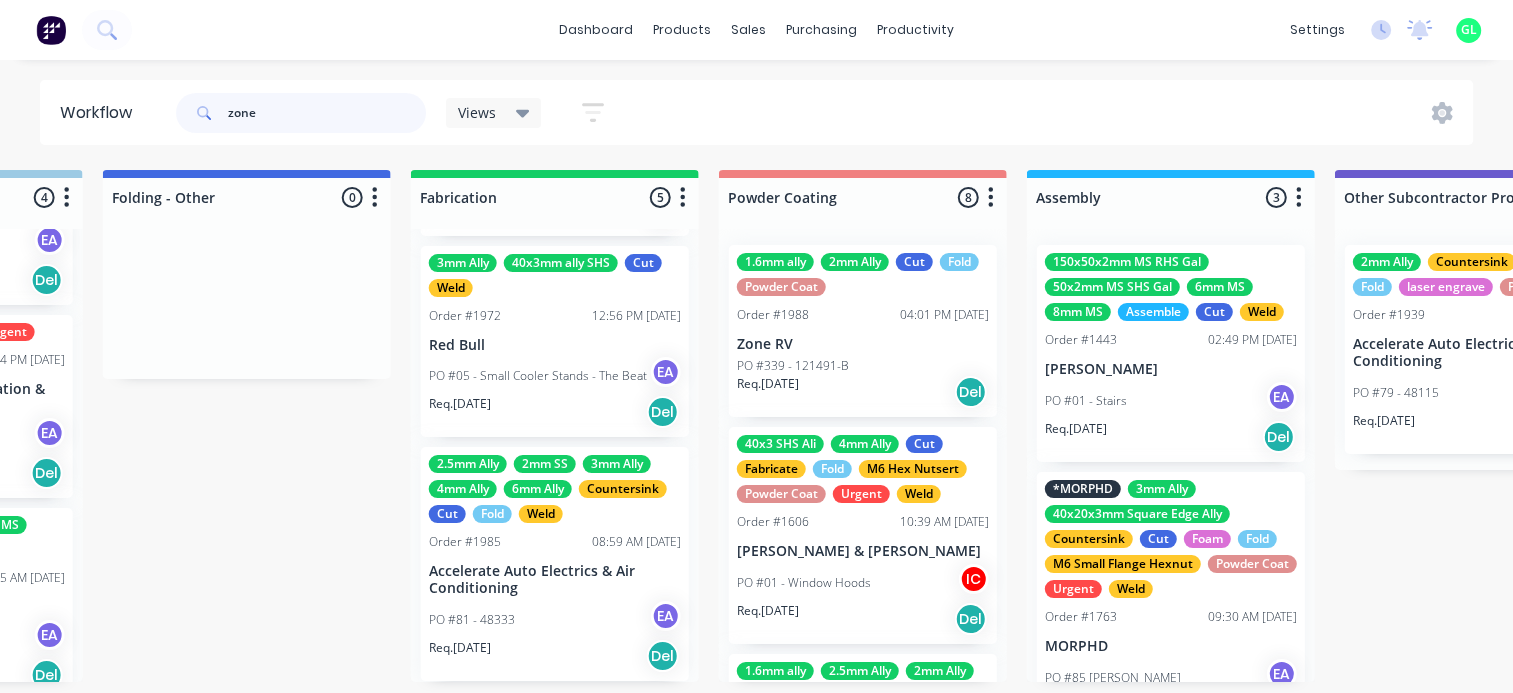 type on "zone" 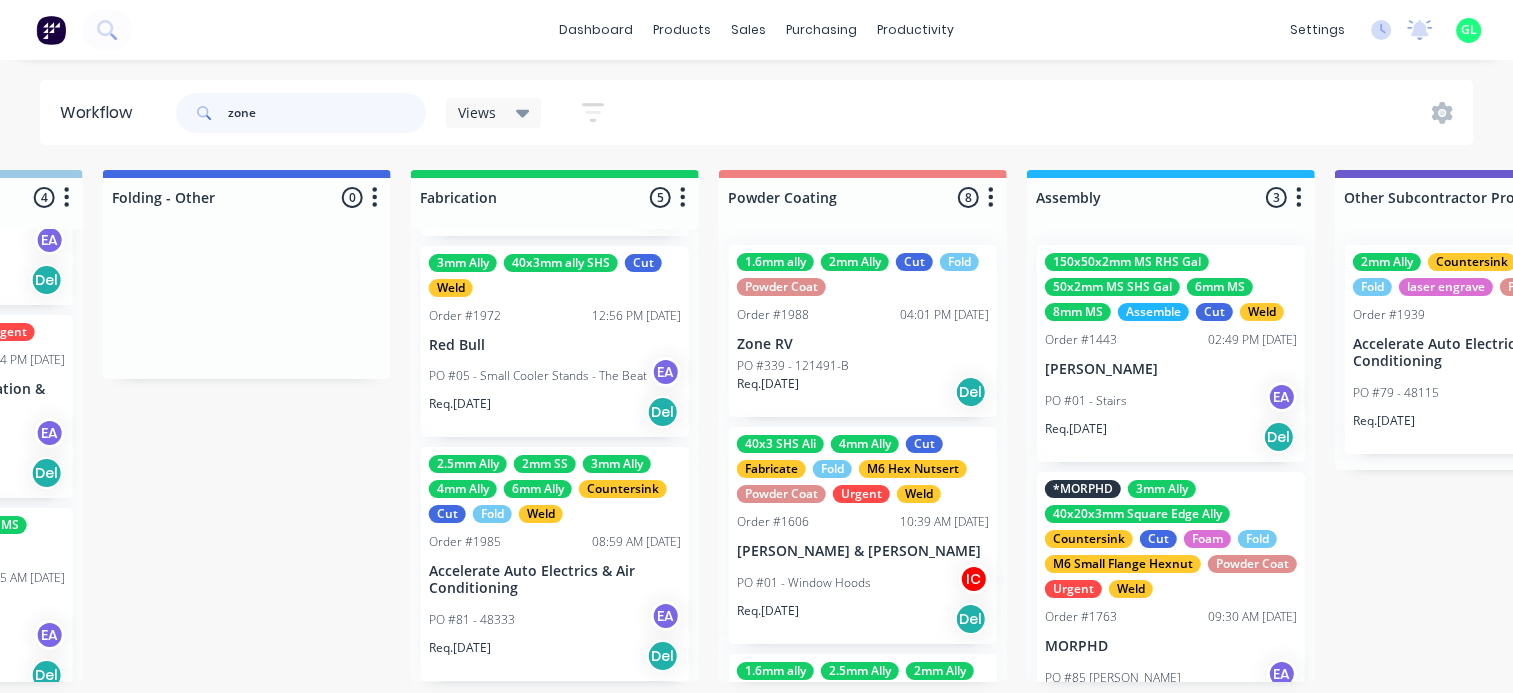 scroll, scrollTop: 0, scrollLeft: 0, axis: both 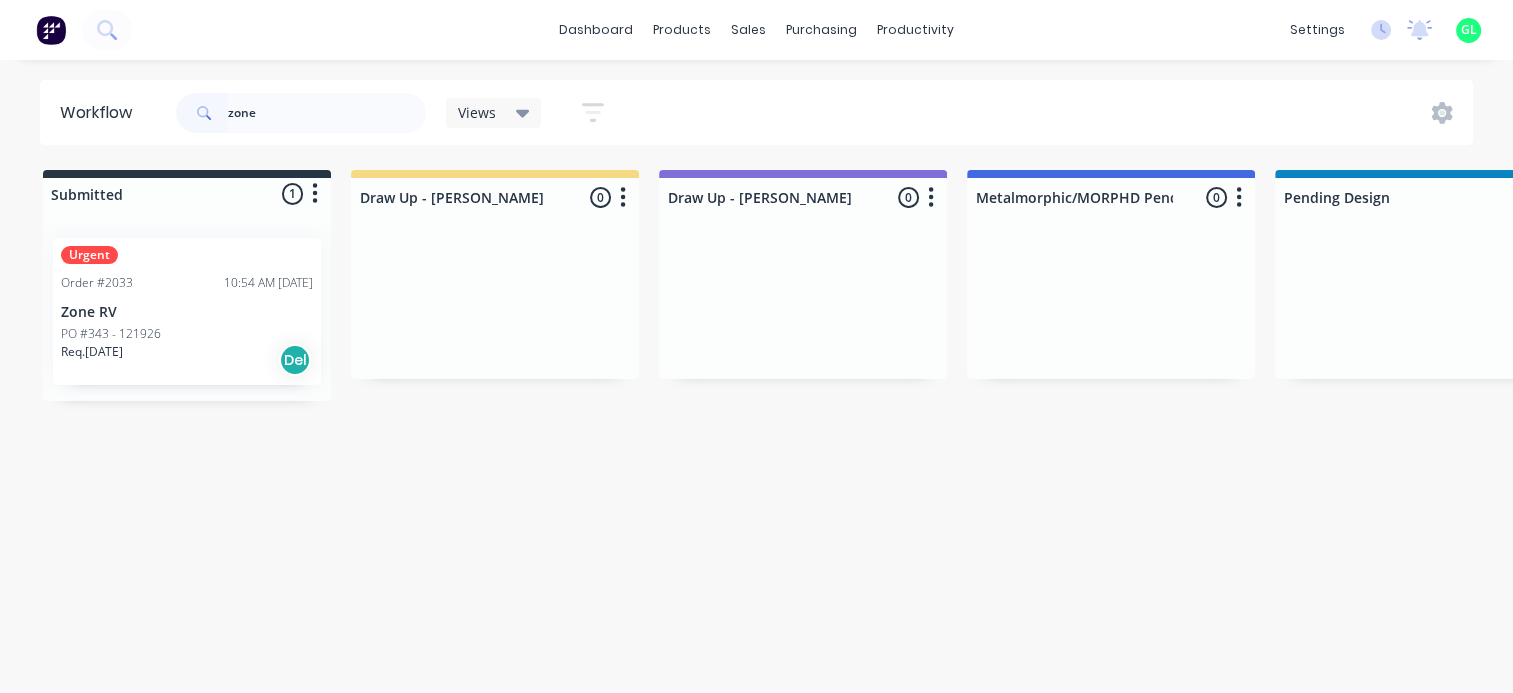 click on "Req. [DATE] Del" at bounding box center [187, 360] 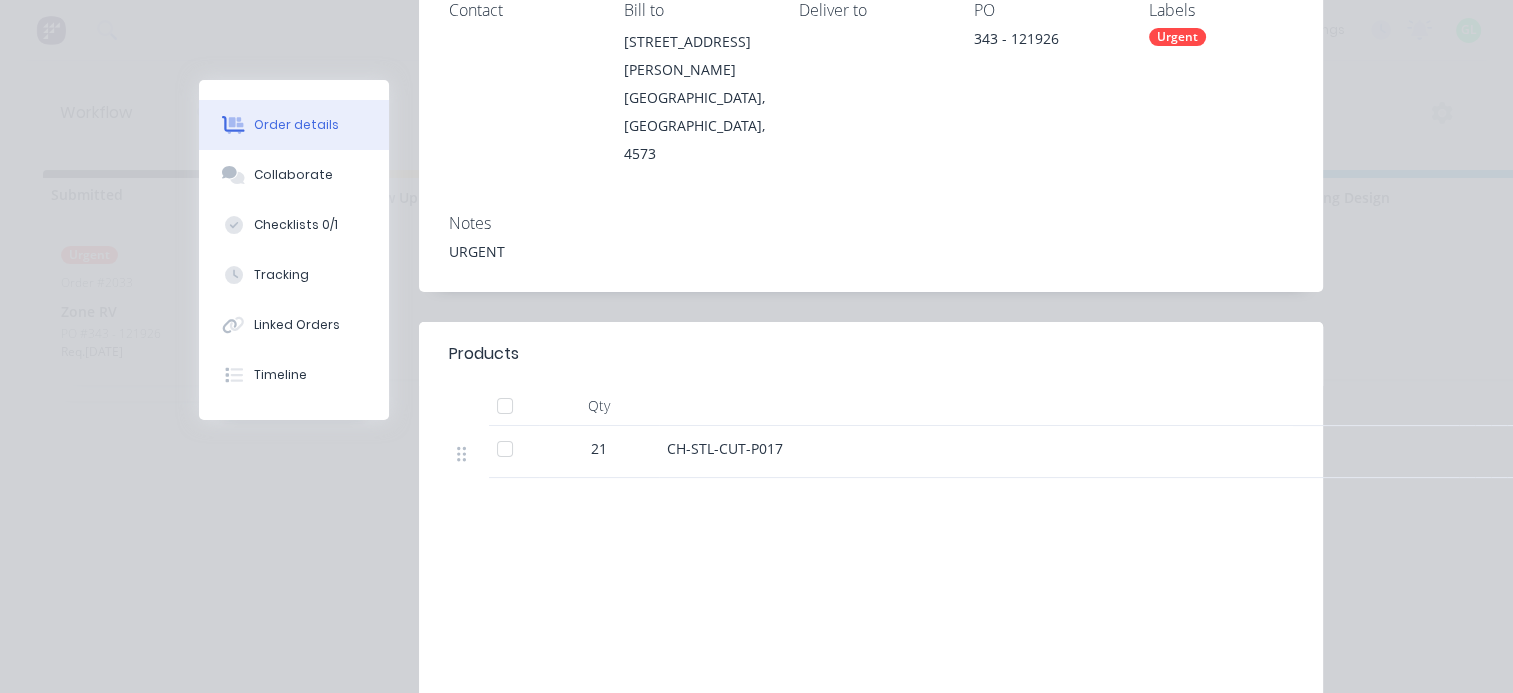scroll, scrollTop: 0, scrollLeft: 0, axis: both 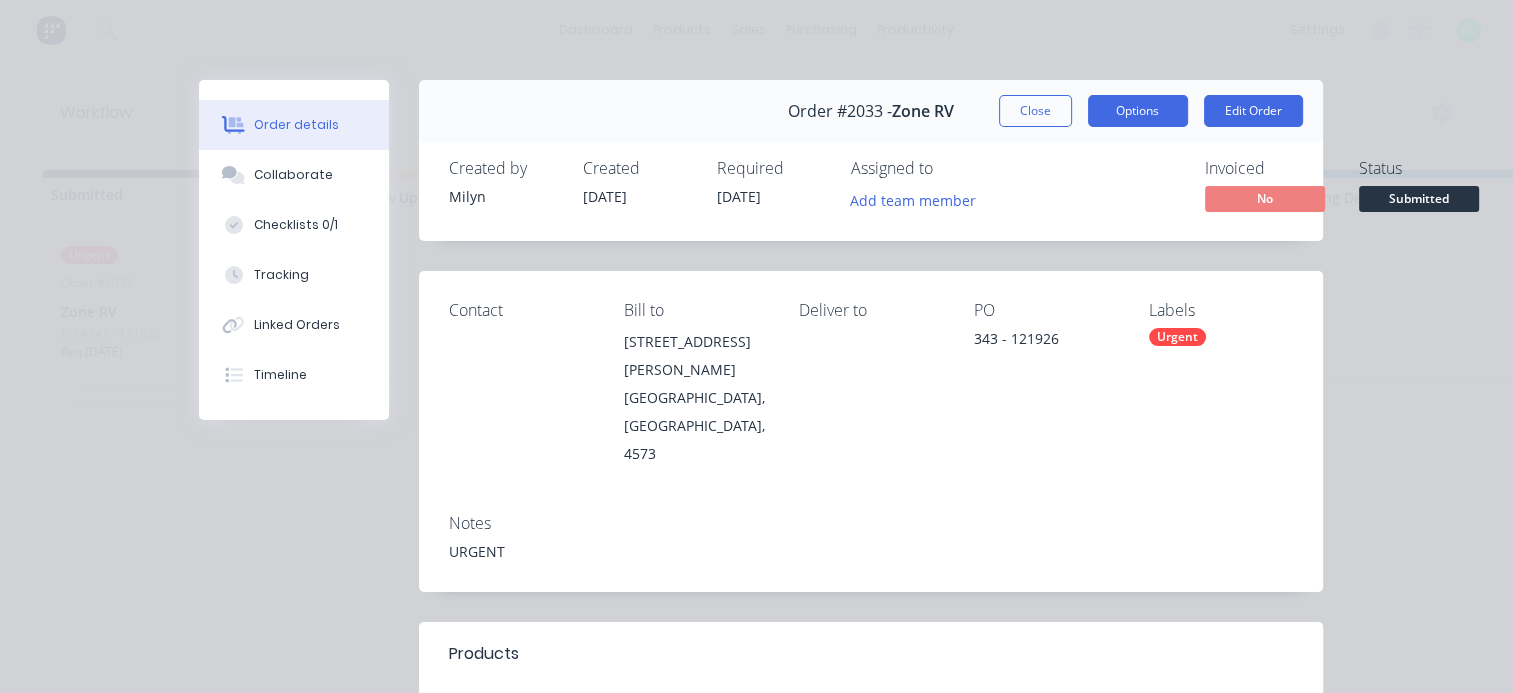 click on "Options" at bounding box center [1138, 111] 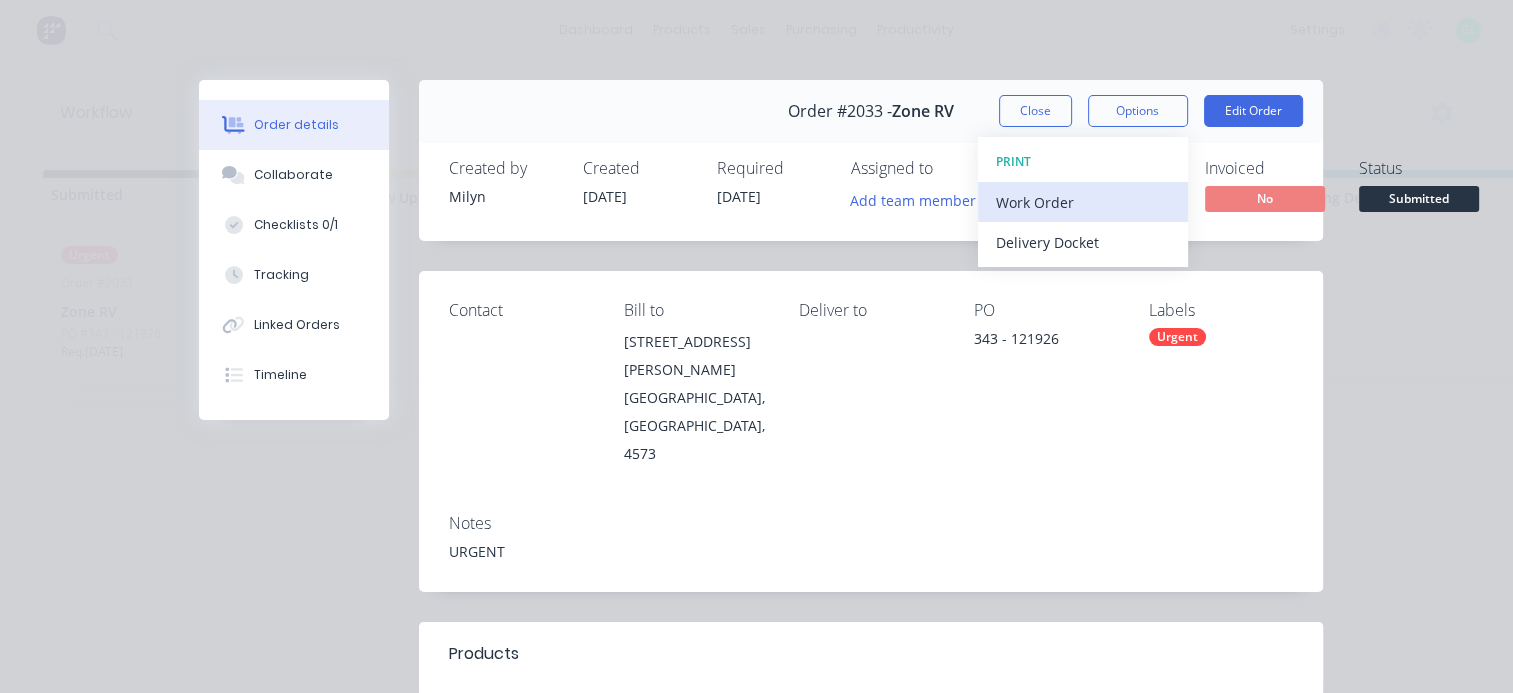 click on "Work Order" at bounding box center (1083, 202) 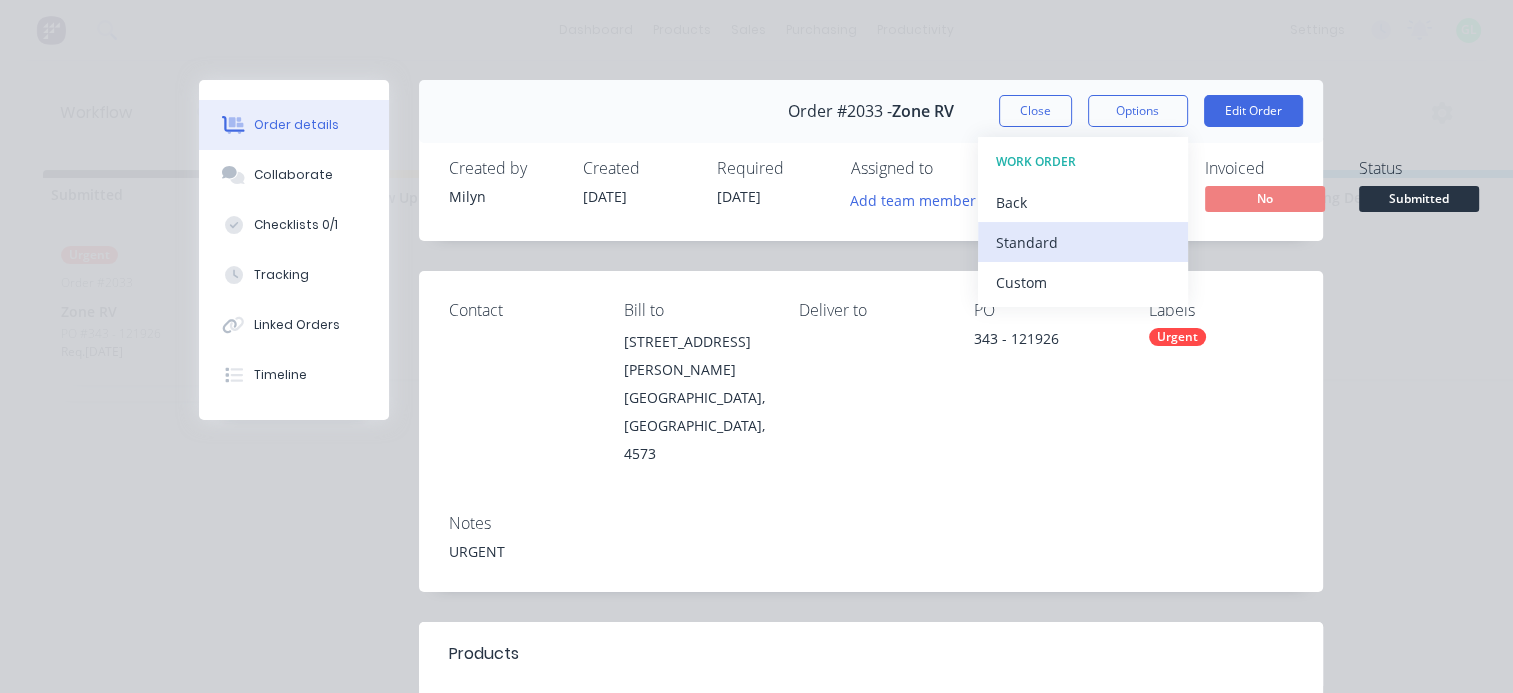 click on "Standard" at bounding box center (1083, 242) 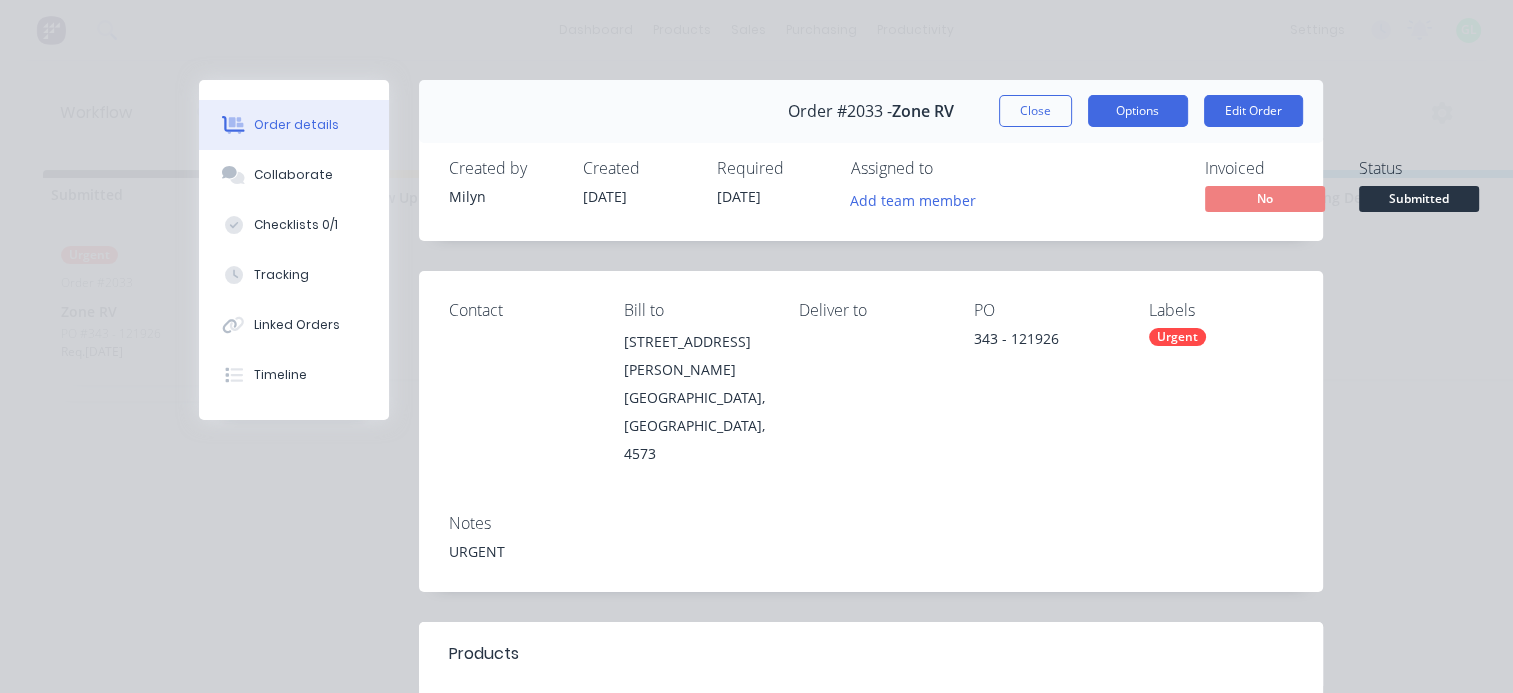 click on "Options" at bounding box center (1138, 111) 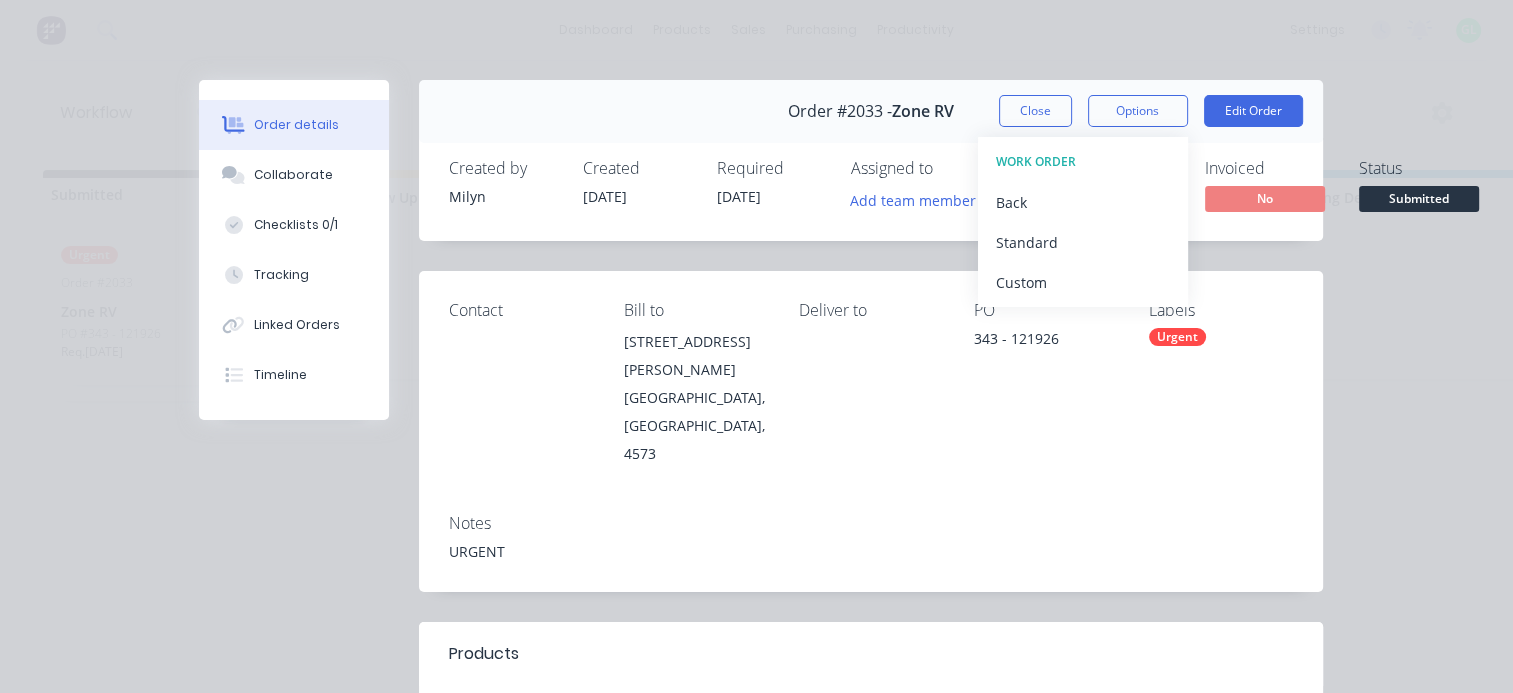 click on "Submitted" at bounding box center [1419, 198] 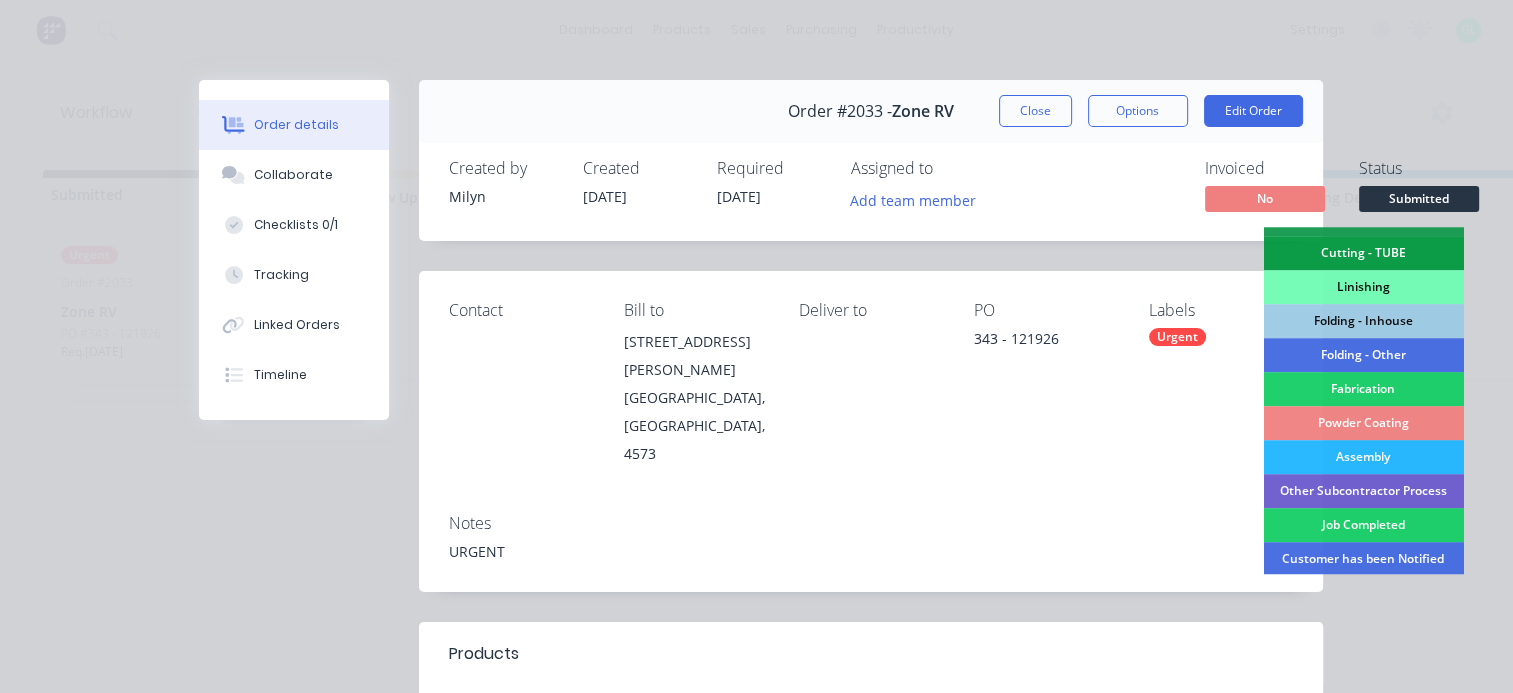scroll, scrollTop: 500, scrollLeft: 0, axis: vertical 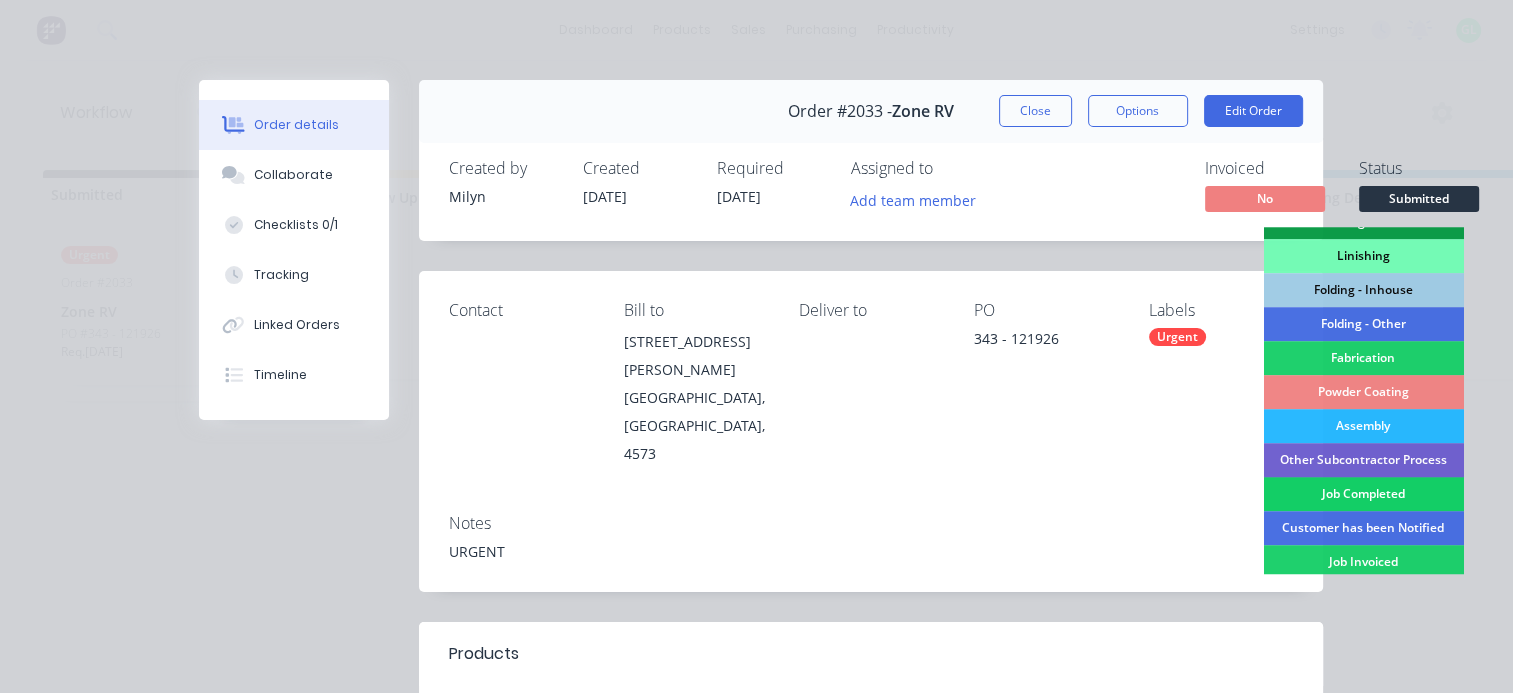 click on "Job Completed" at bounding box center (1363, 494) 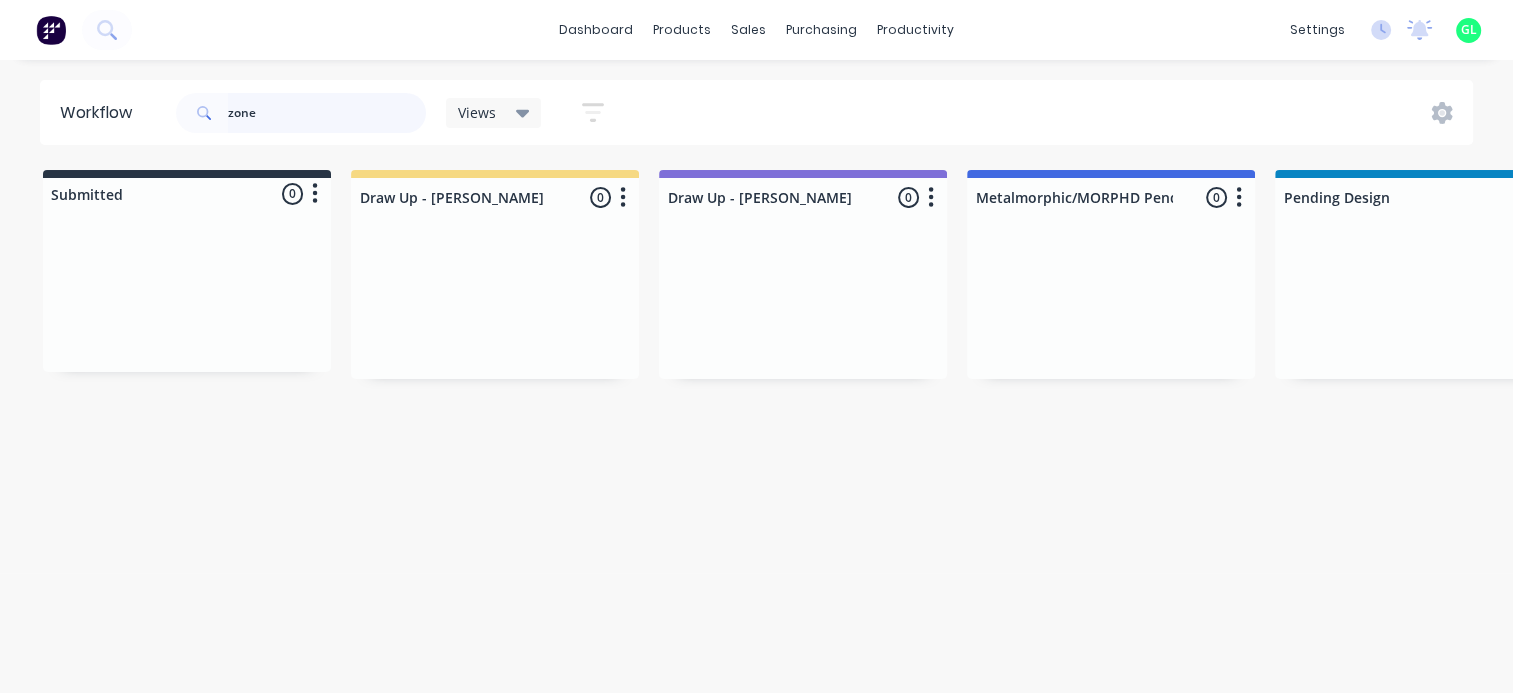 click on "zone" at bounding box center [327, 113] 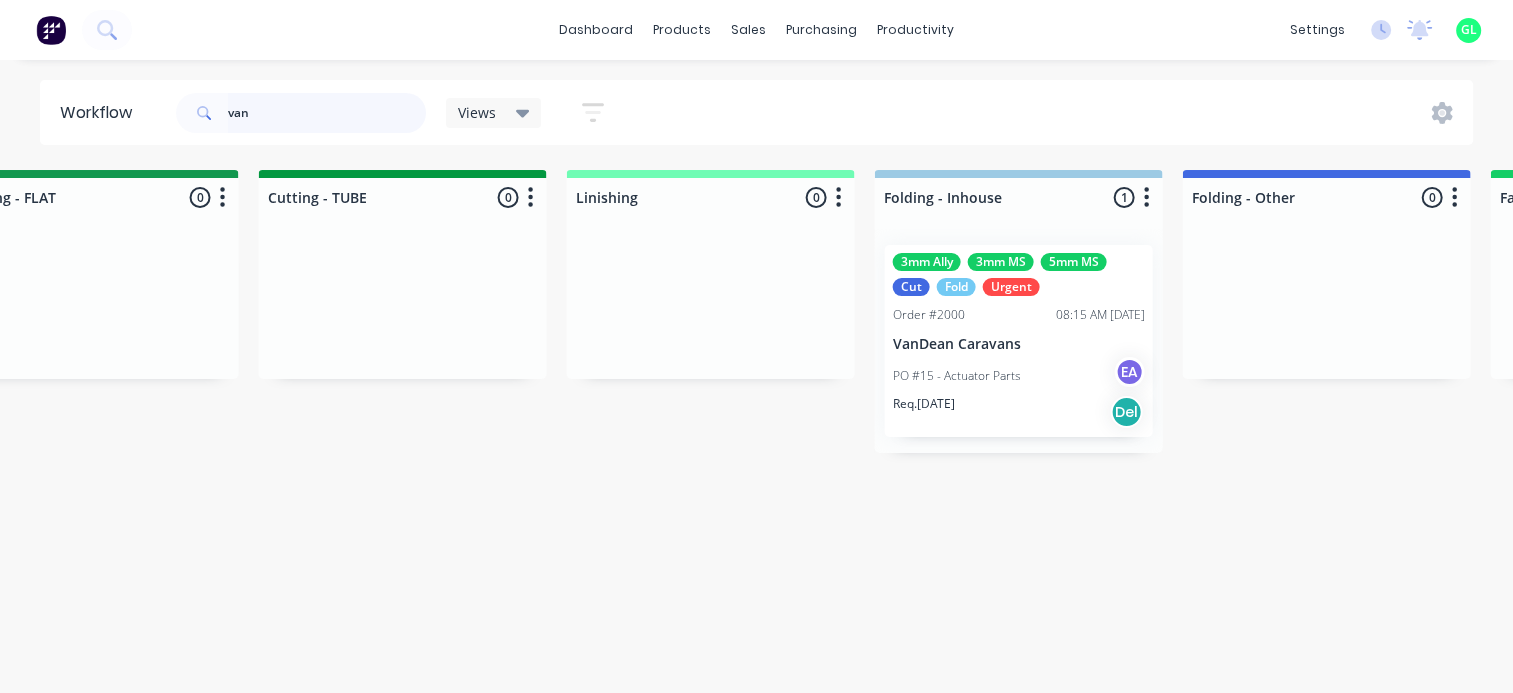 scroll, scrollTop: 0, scrollLeft: 4000, axis: horizontal 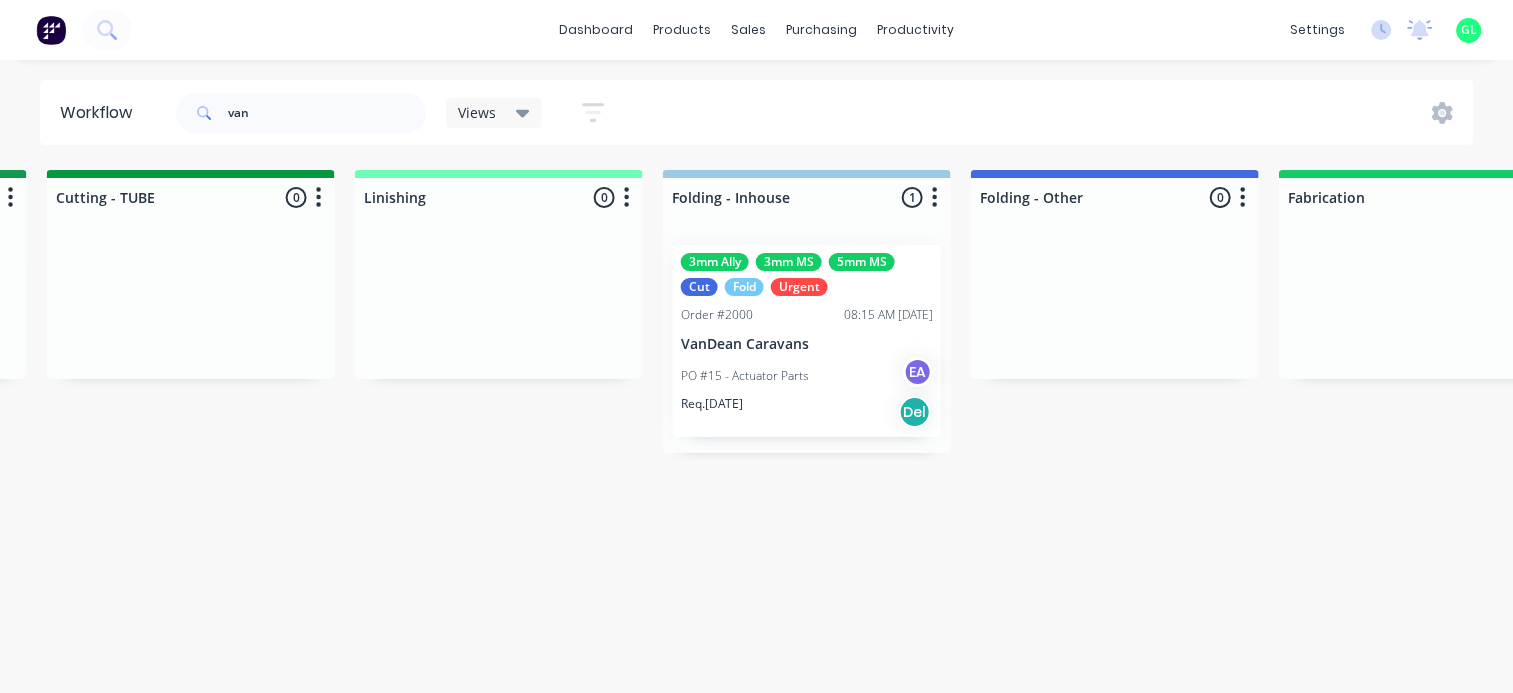 click on "PO #15 - Actuator Parts
EA" at bounding box center (807, 376) 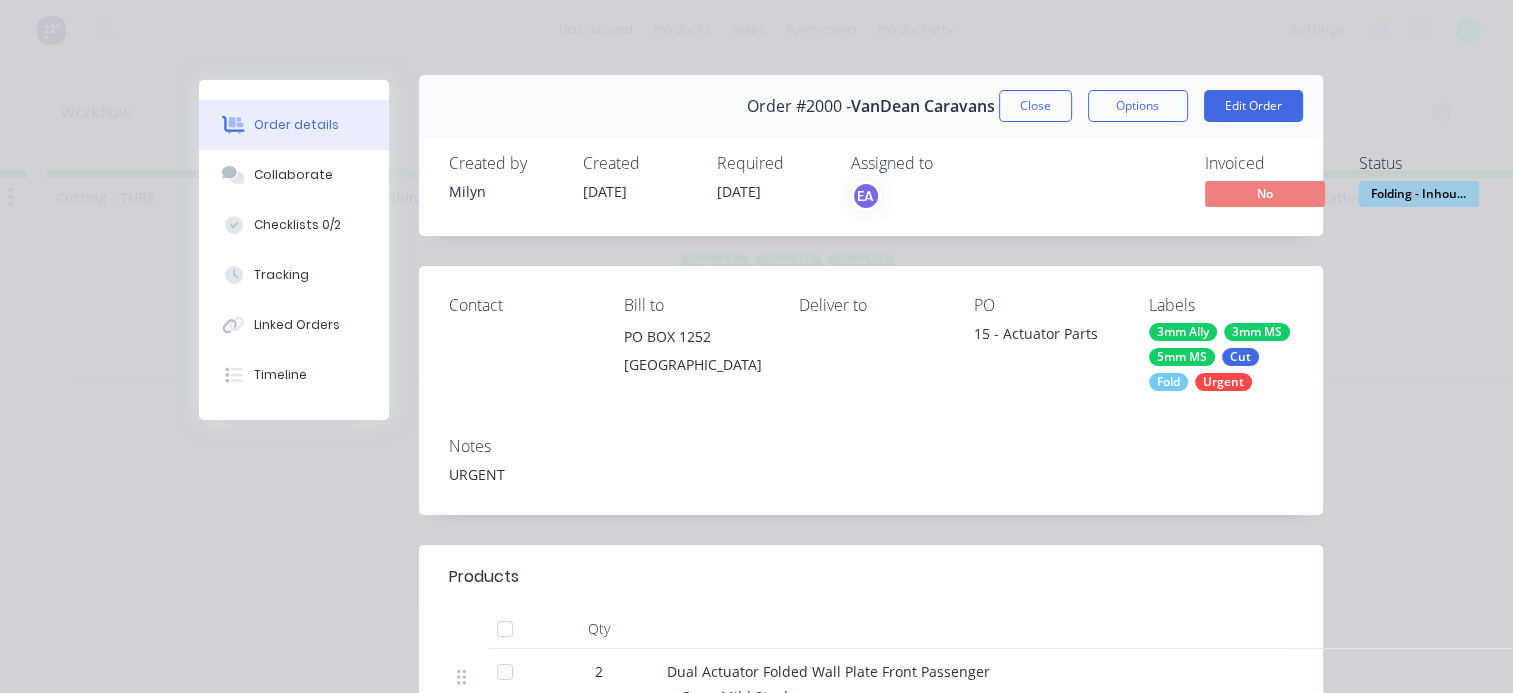 scroll, scrollTop: 0, scrollLeft: 0, axis: both 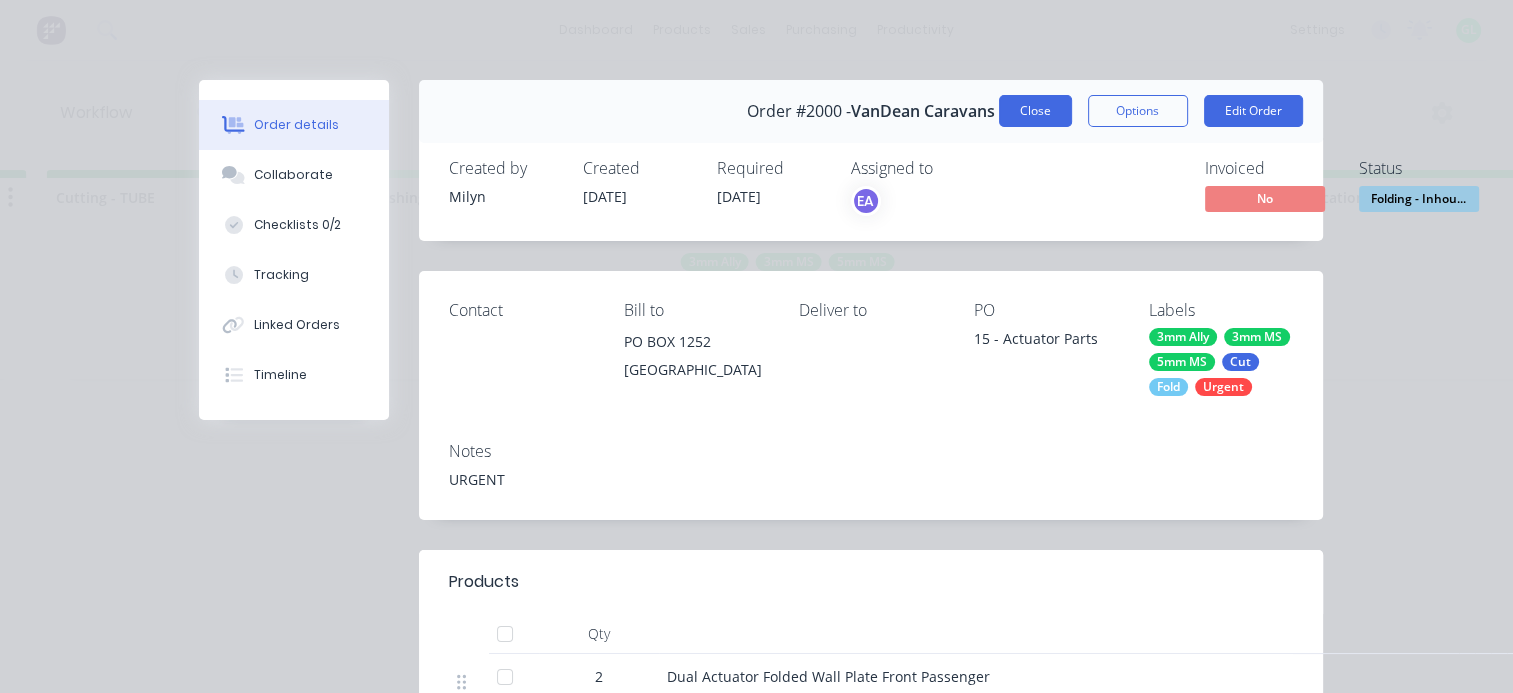 click on "Close" at bounding box center [1035, 111] 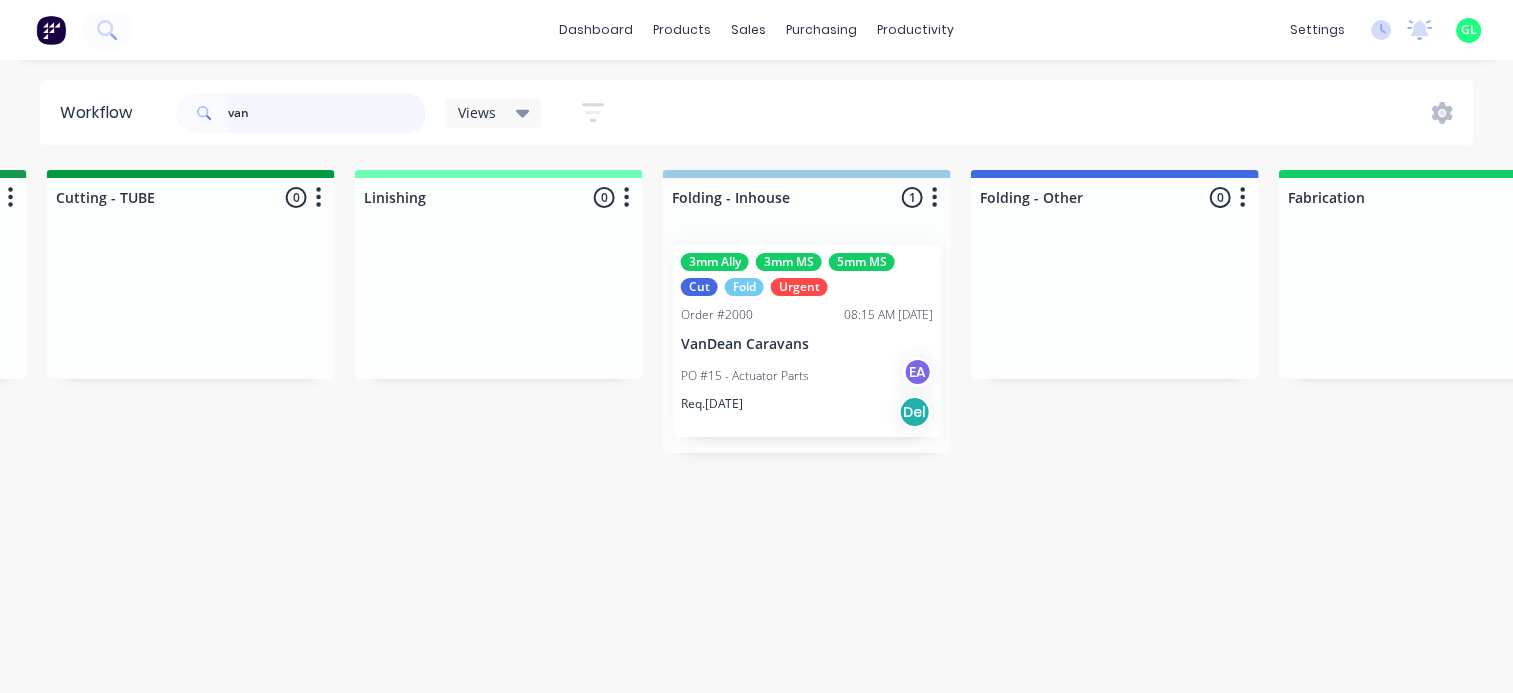 drag, startPoint x: 276, startPoint y: 114, endPoint x: 136, endPoint y: 108, distance: 140.12851 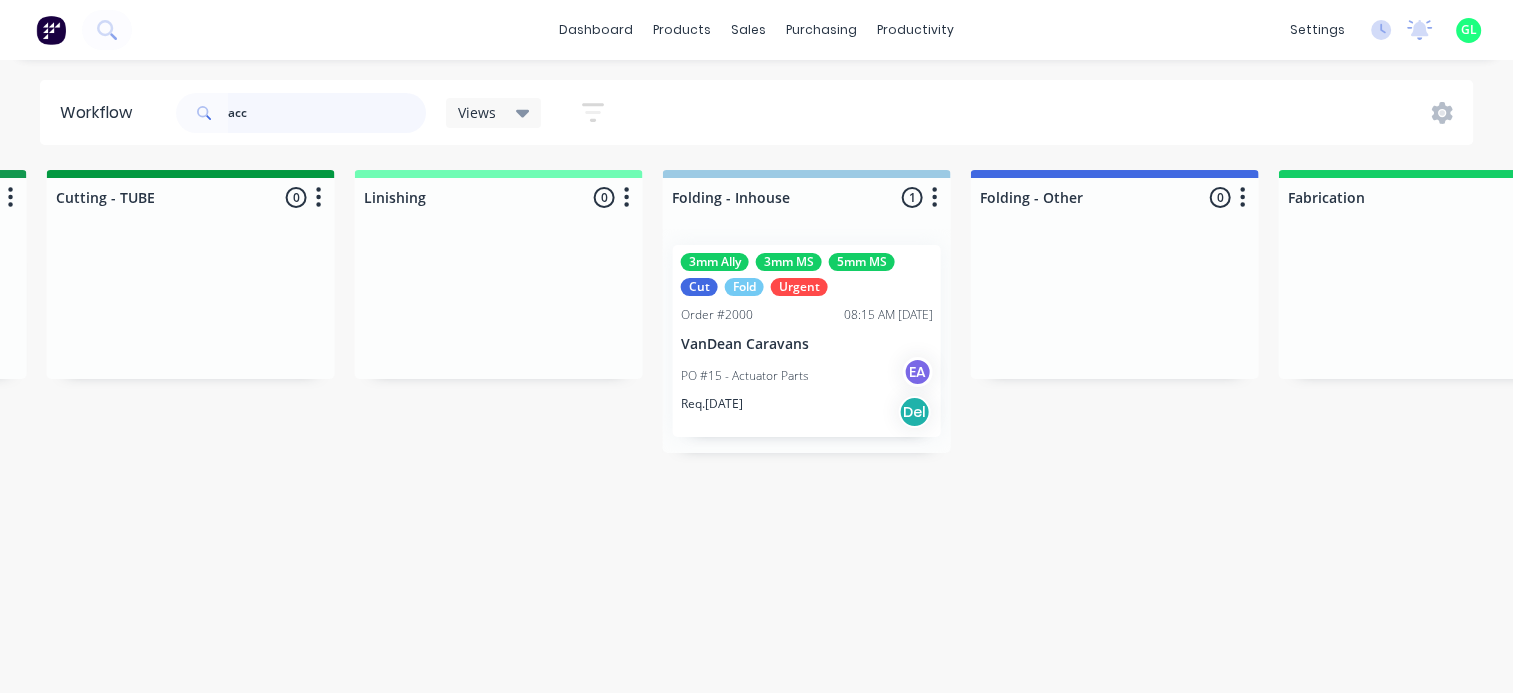 scroll, scrollTop: 0, scrollLeft: 0, axis: both 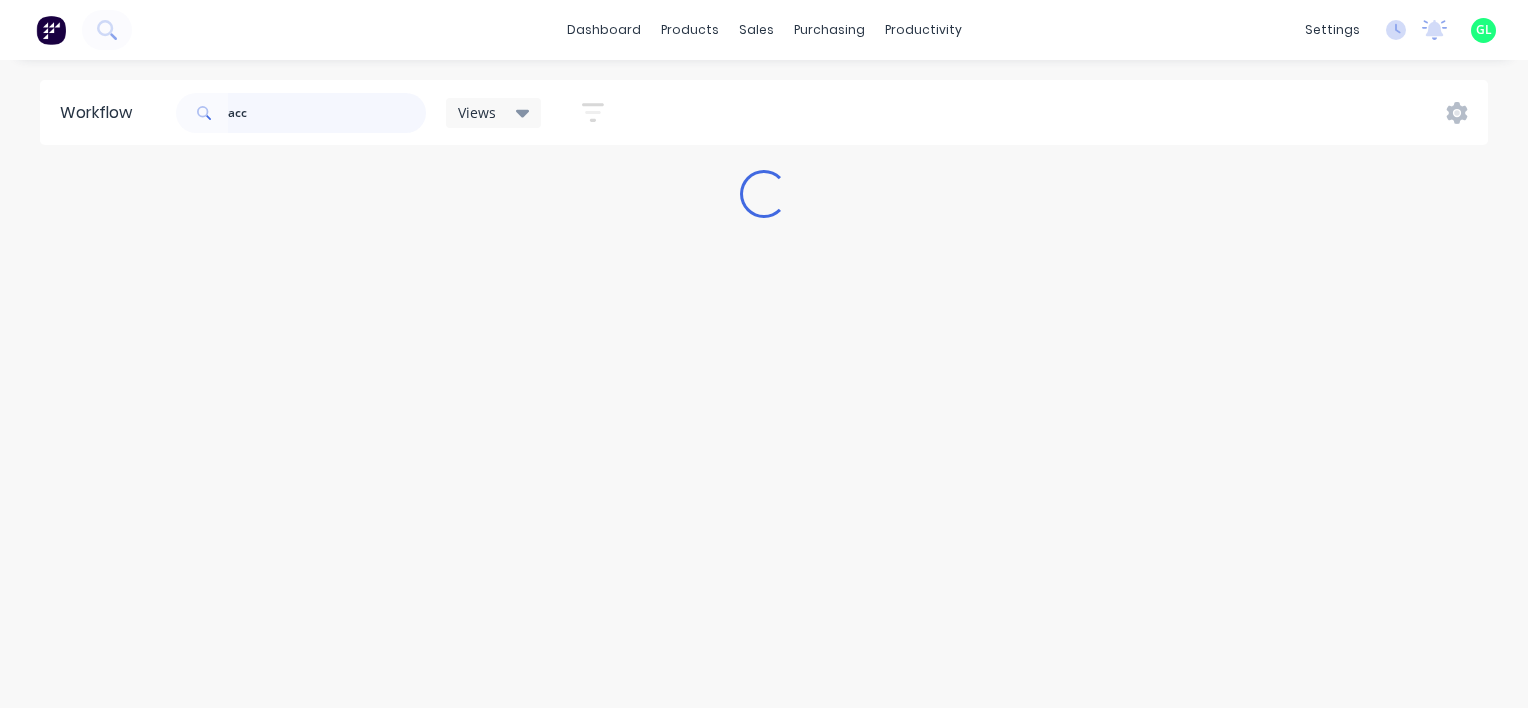 type on "acc" 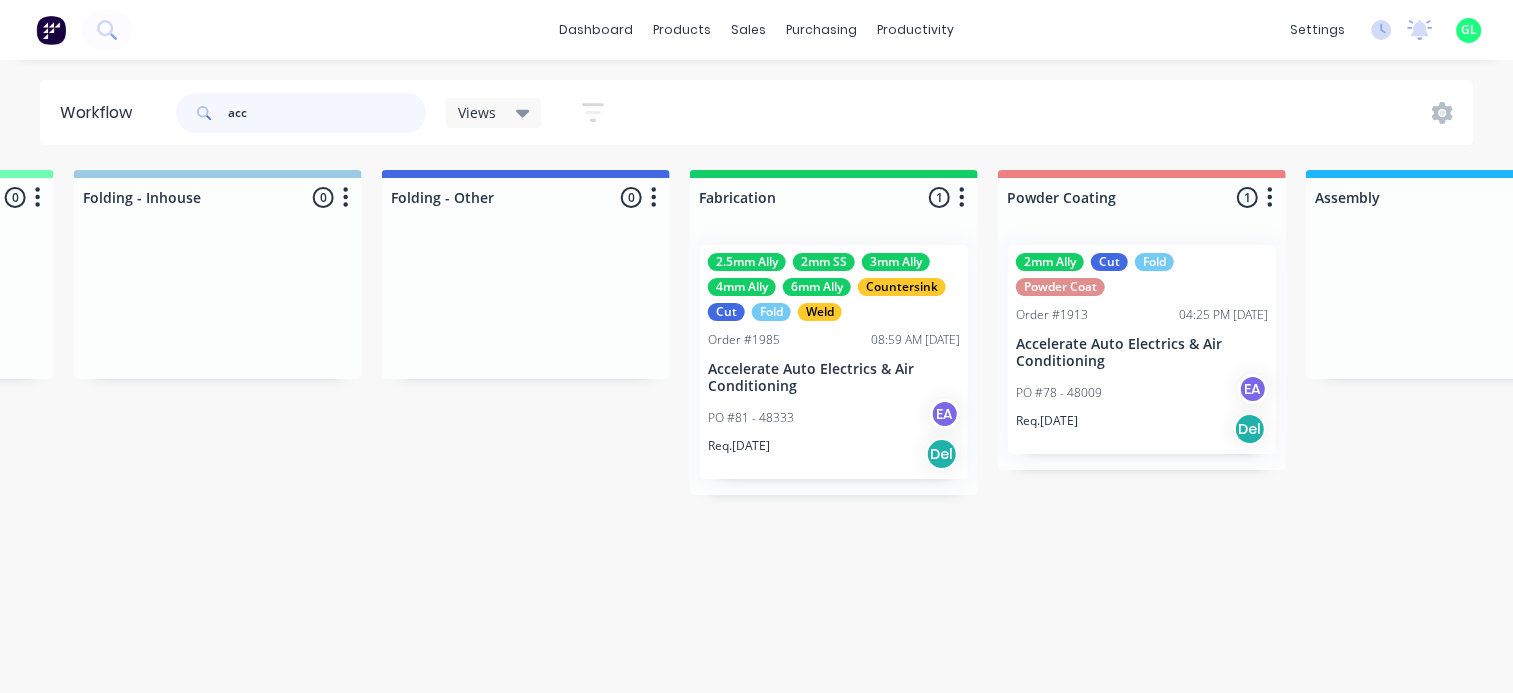 scroll, scrollTop: 0, scrollLeft: 4800, axis: horizontal 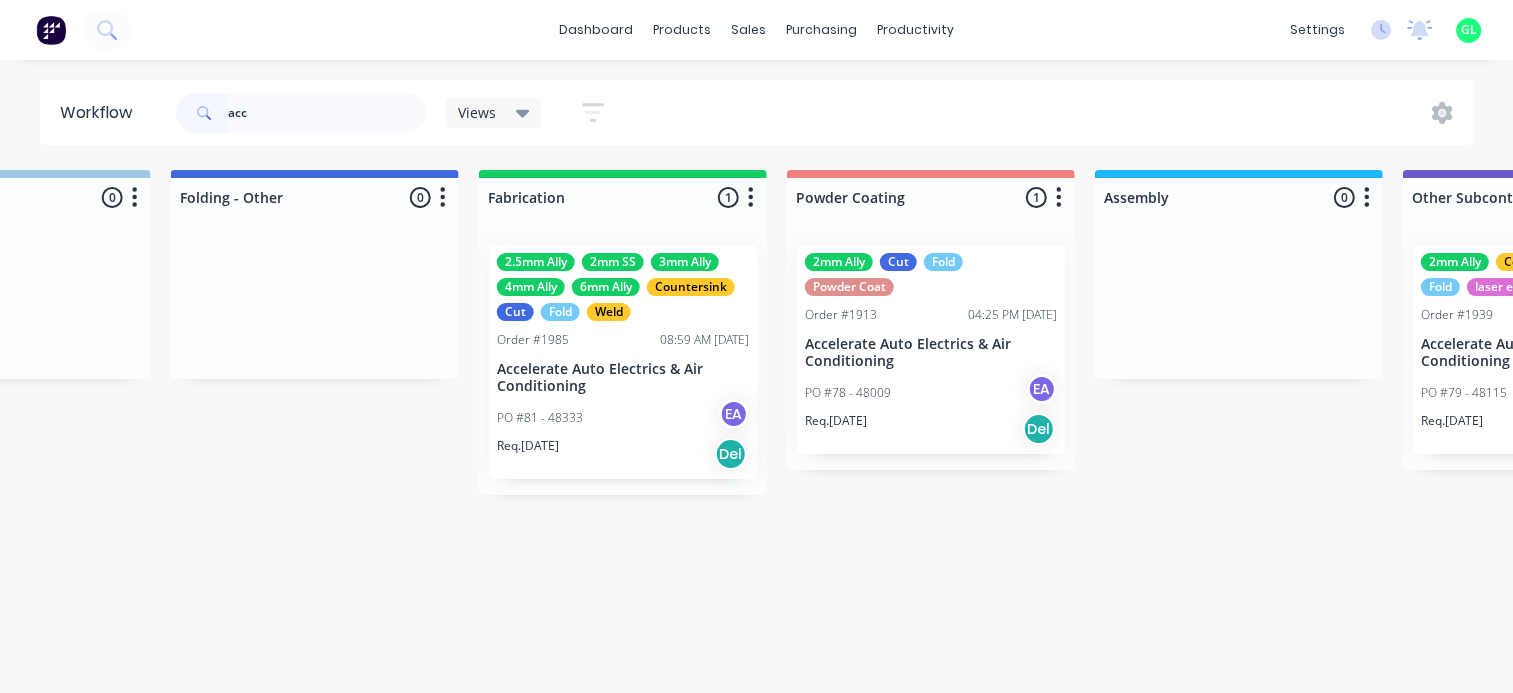click on "Req. [DATE] Del" at bounding box center (623, 454) 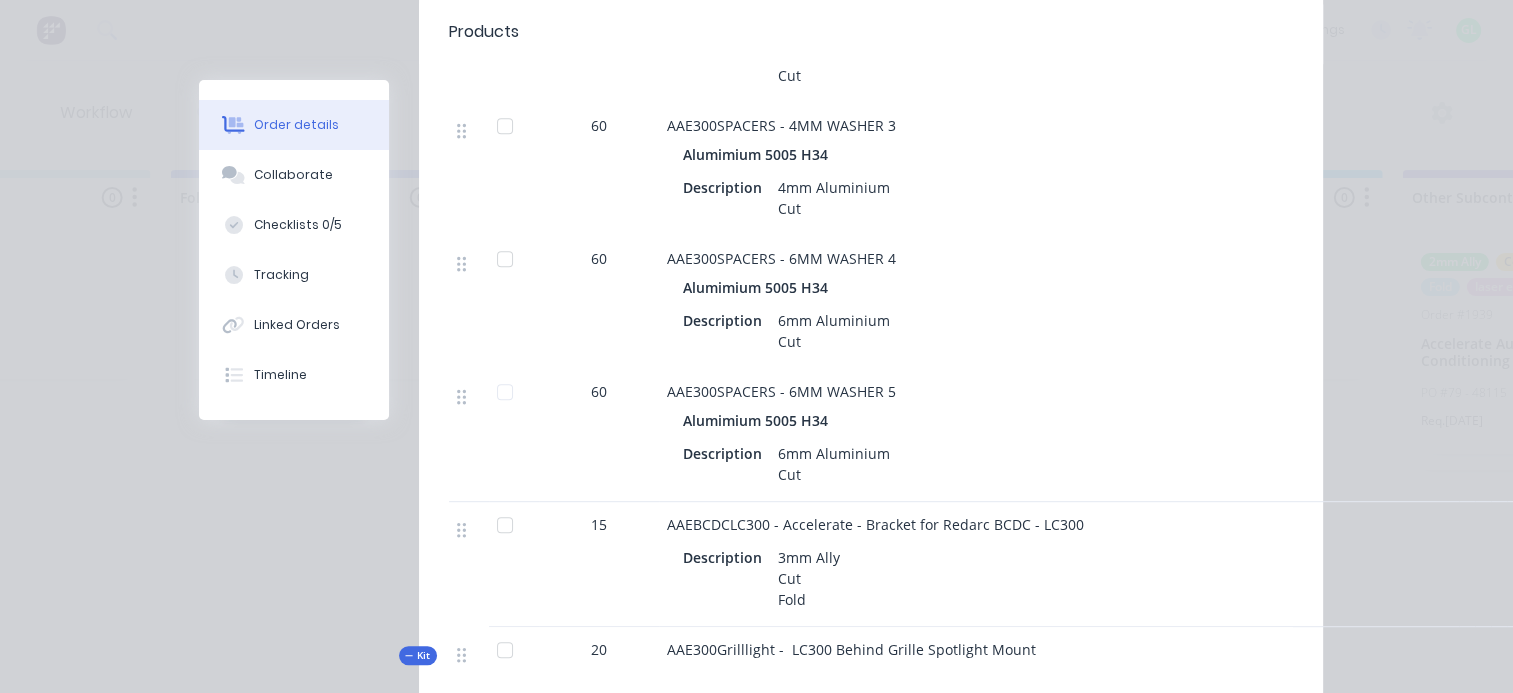 scroll, scrollTop: 0, scrollLeft: 0, axis: both 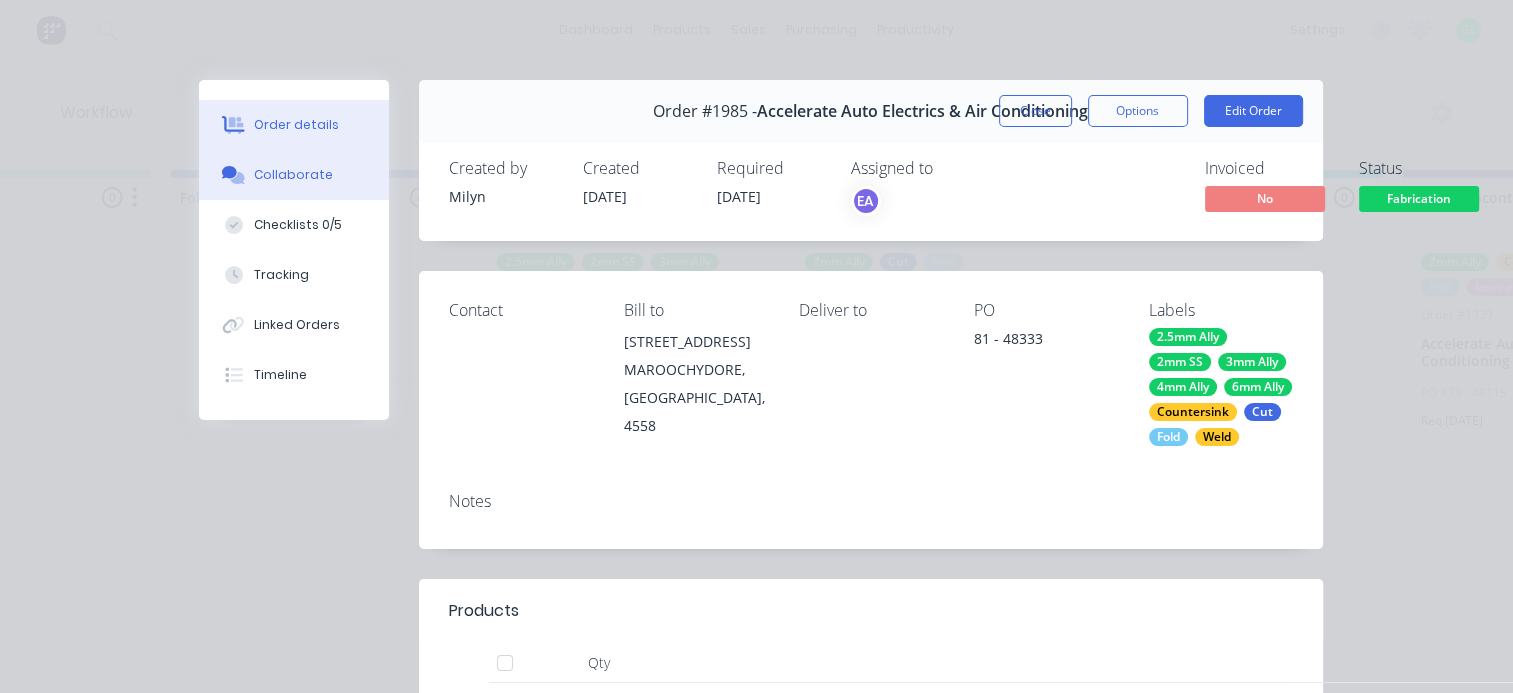 click on "Collaborate" at bounding box center (294, 175) 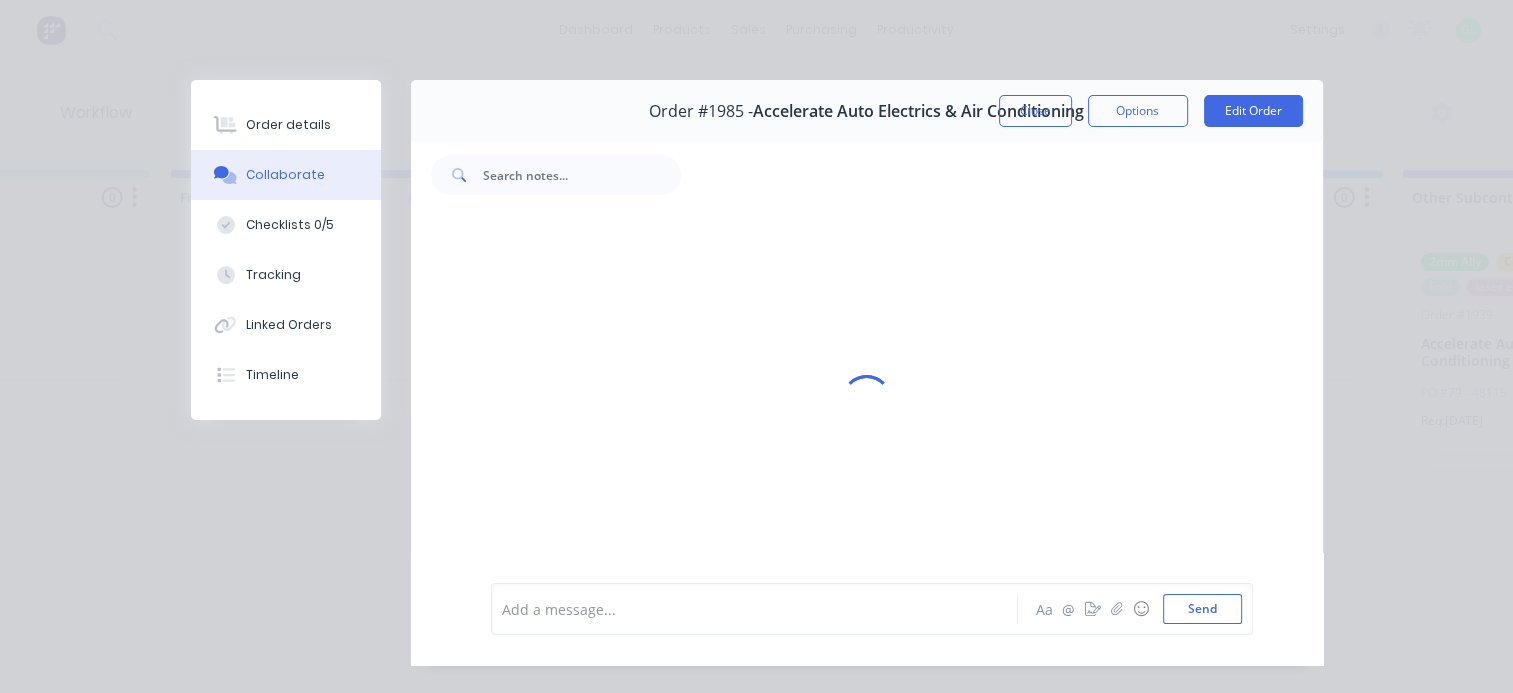 scroll, scrollTop: 162, scrollLeft: 0, axis: vertical 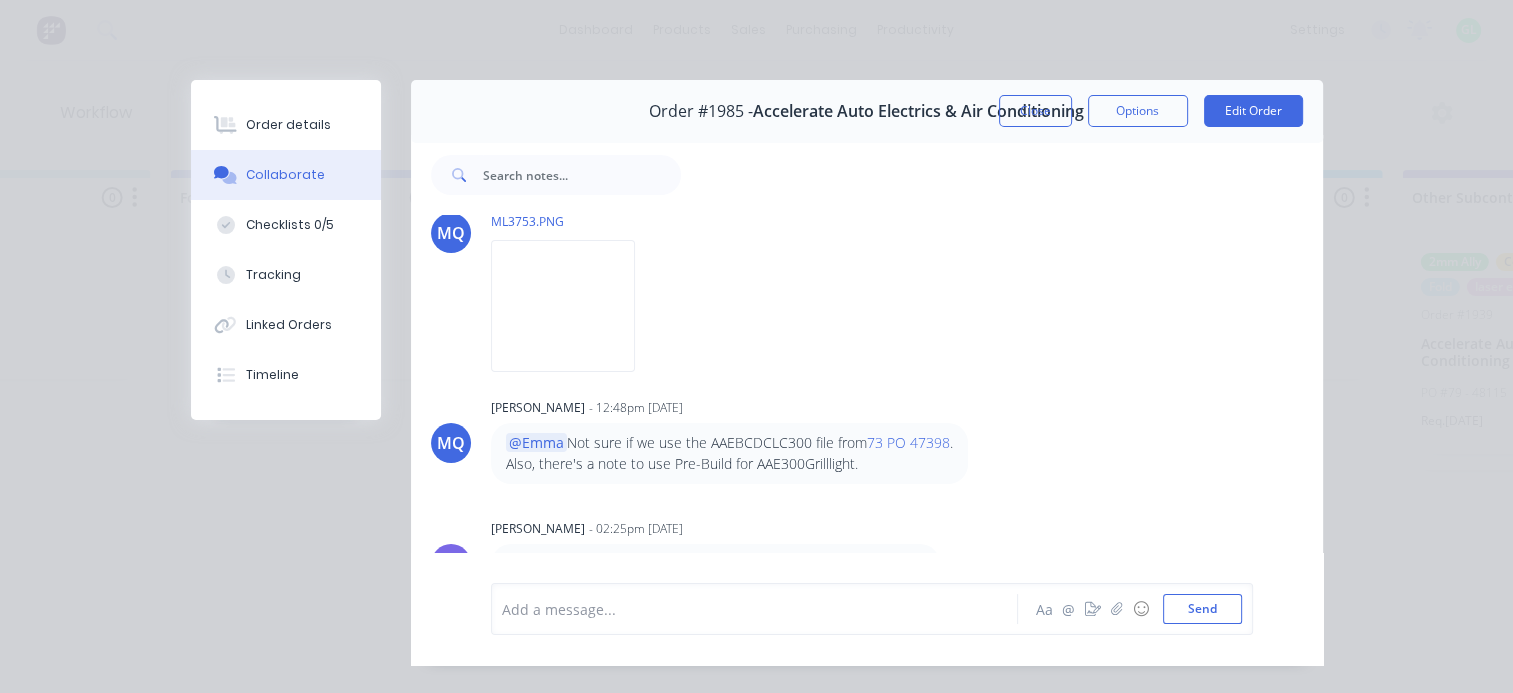 click at bounding box center [760, 609] 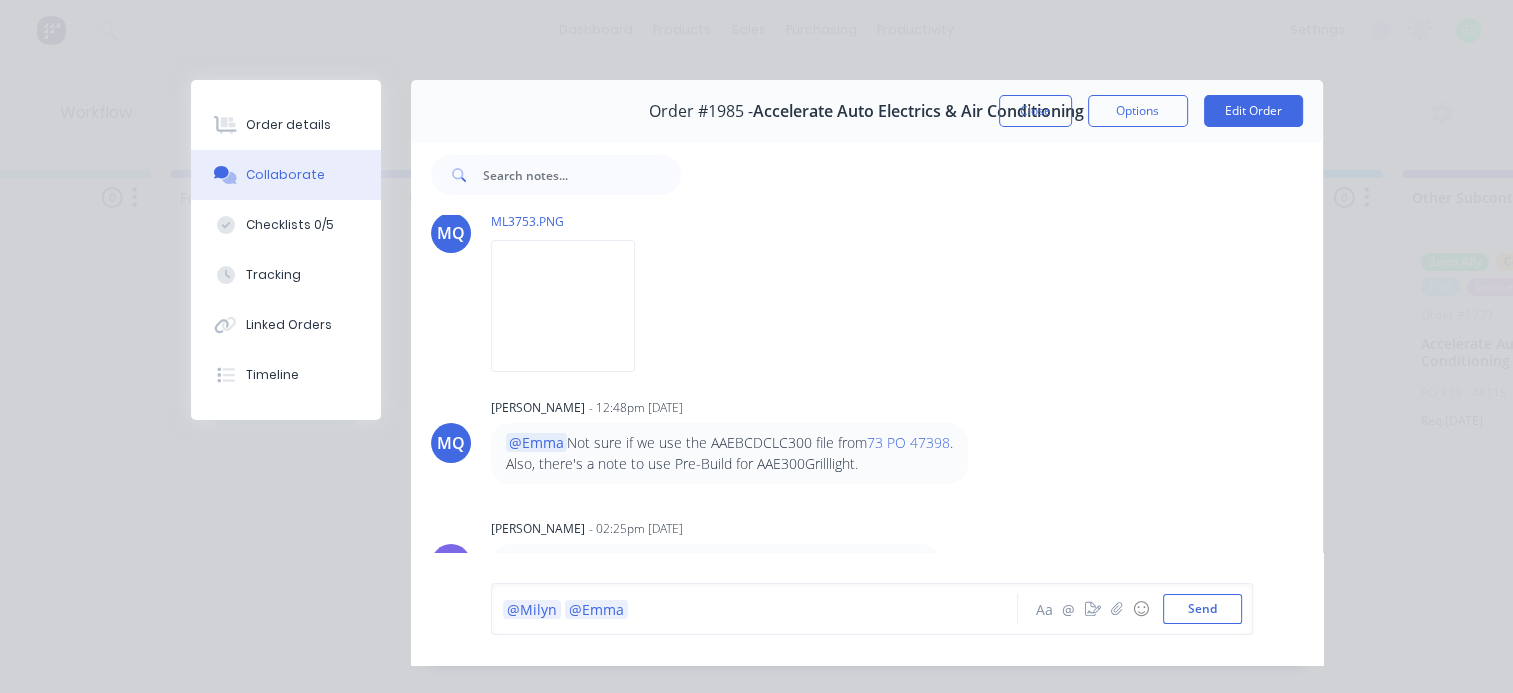 type 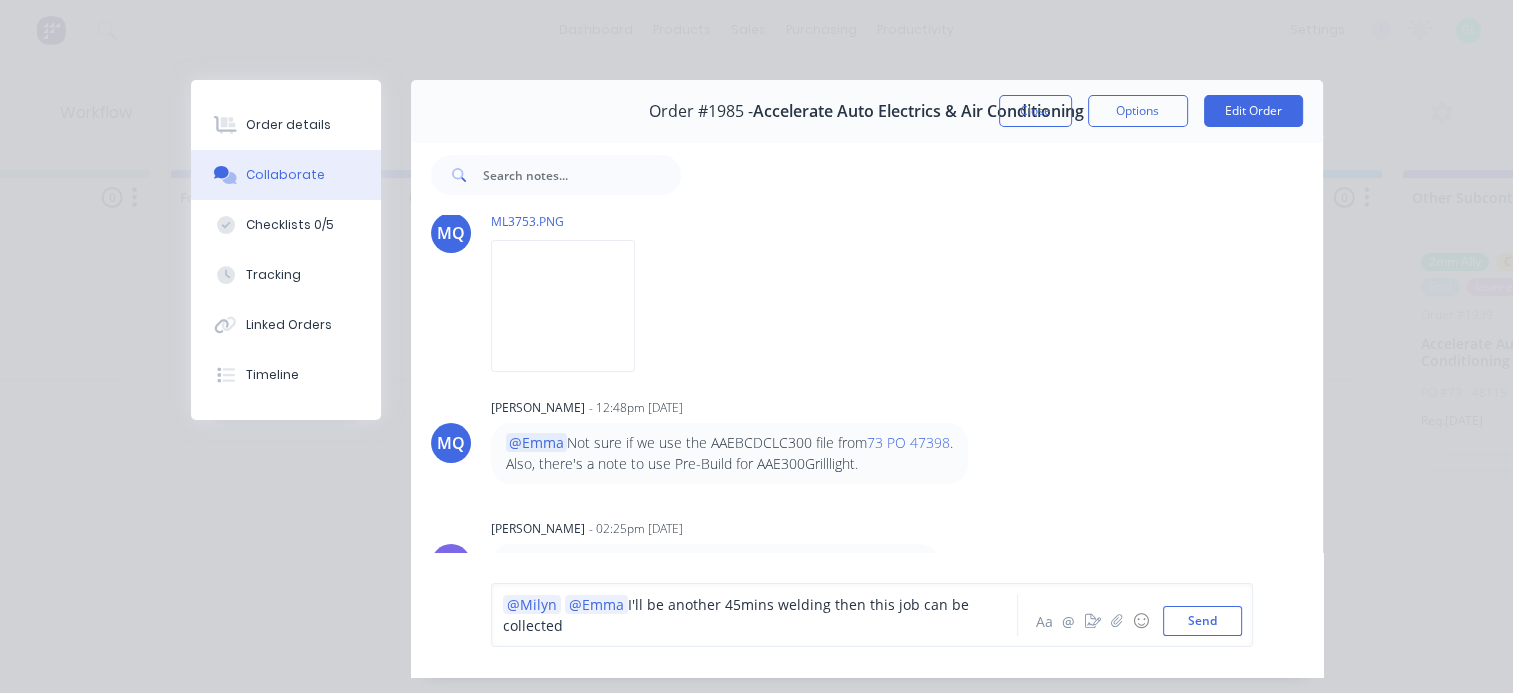 click on "I'll be another 45mins welding then this job can be collected" at bounding box center (738, 615) 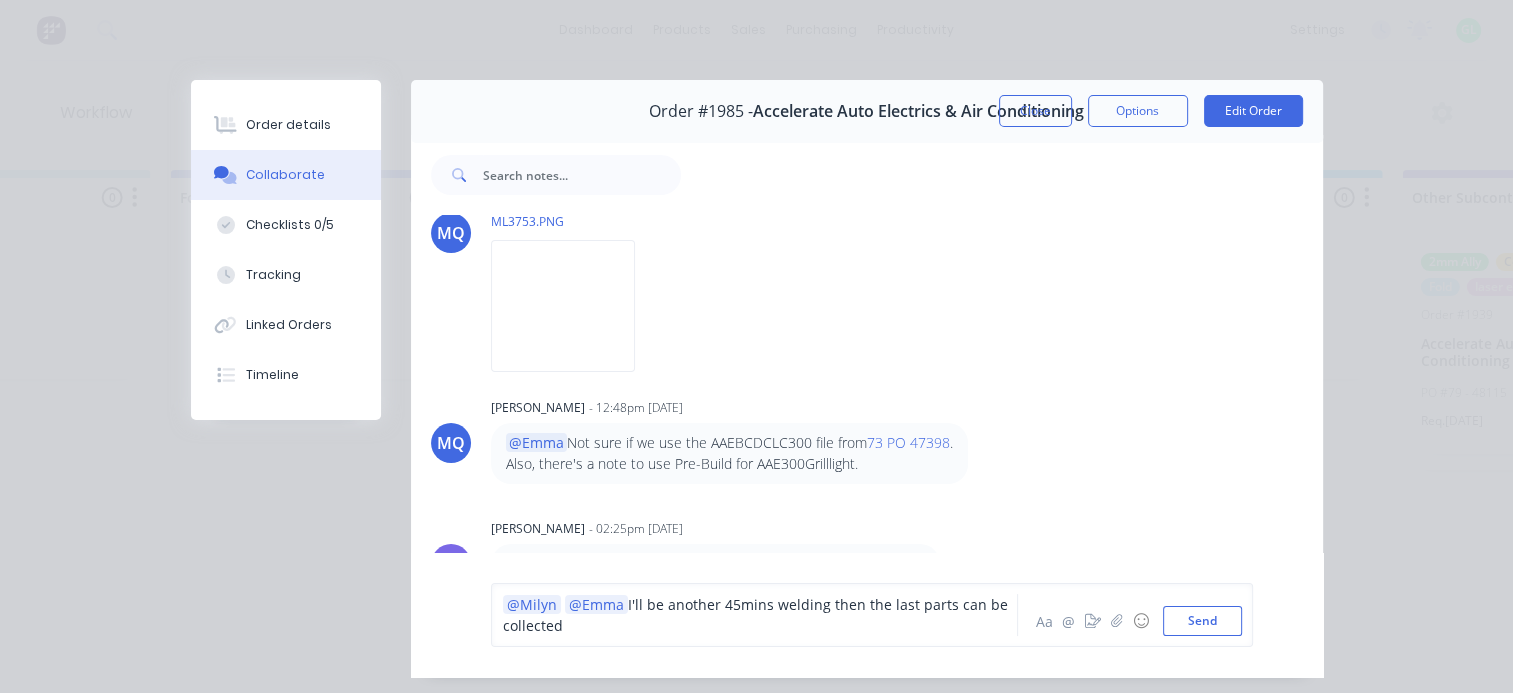 click on "@Milyn   @[PERSON_NAME]  I'll be another 45mins welding then the last parts can be collected" at bounding box center [760, 615] 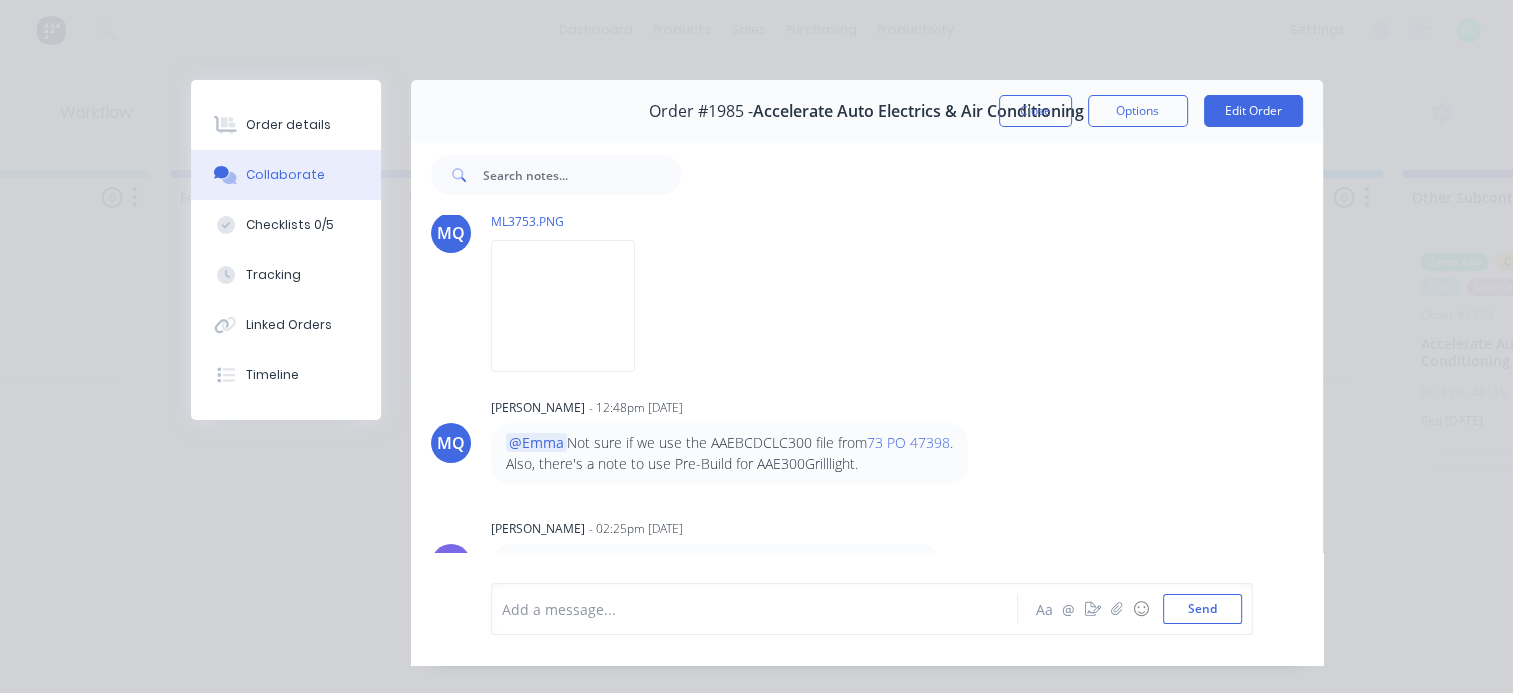 scroll, scrollTop: 299, scrollLeft: 0, axis: vertical 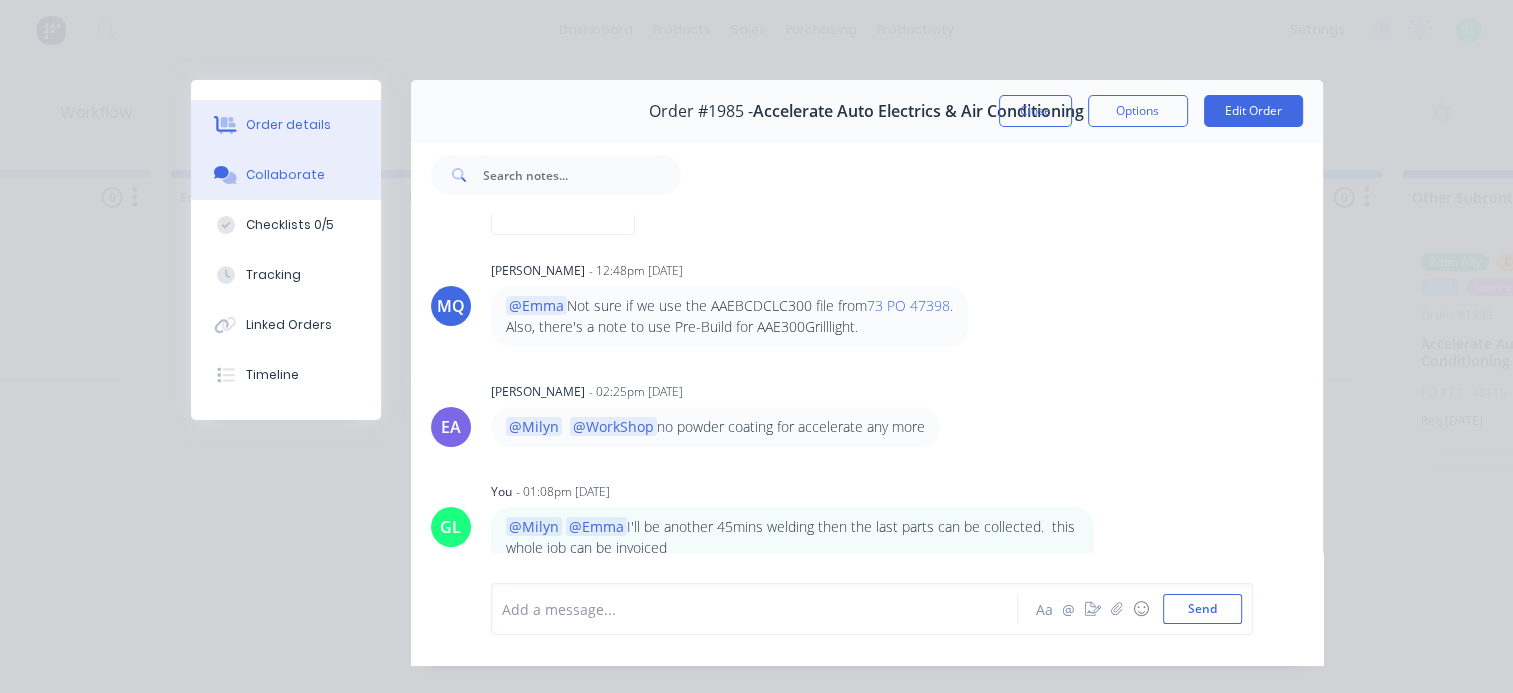 click on "Order details" at bounding box center [288, 125] 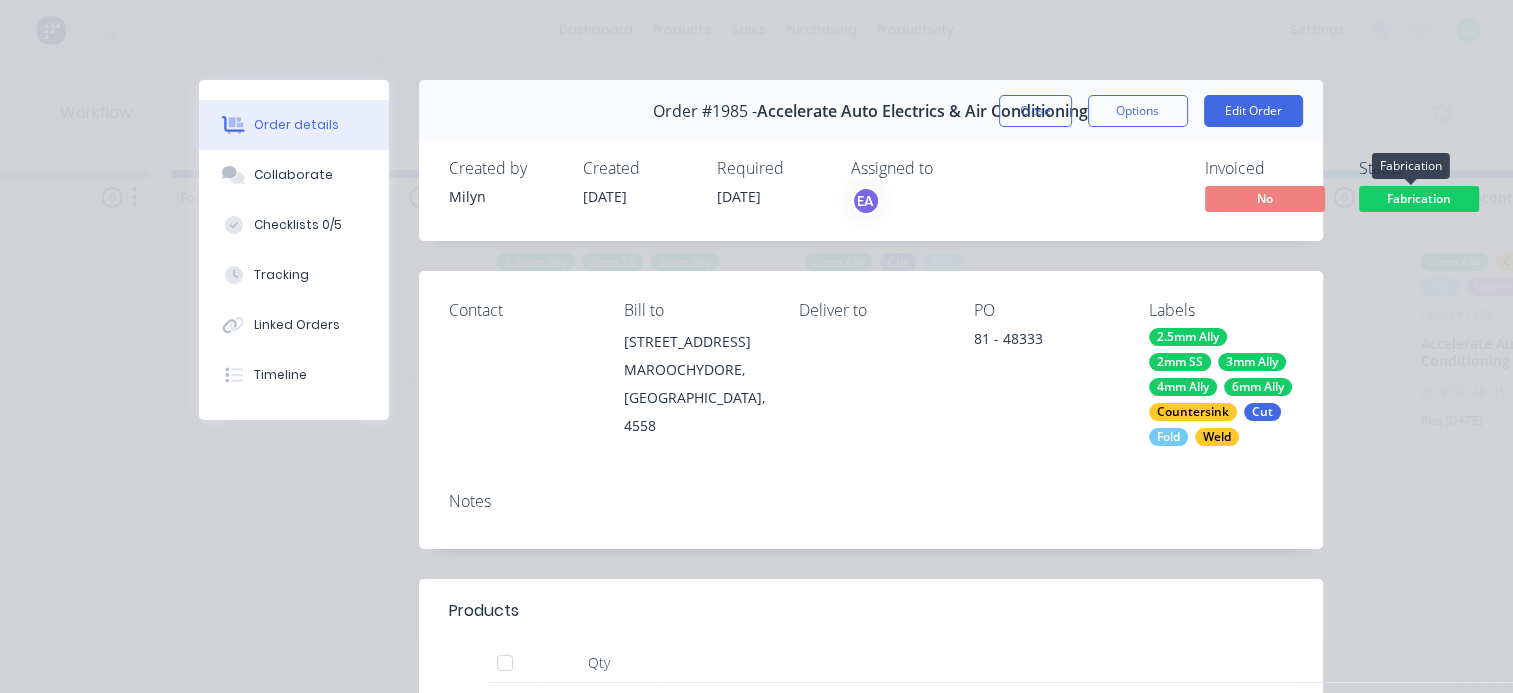 click on "Fabrication" at bounding box center [1419, 198] 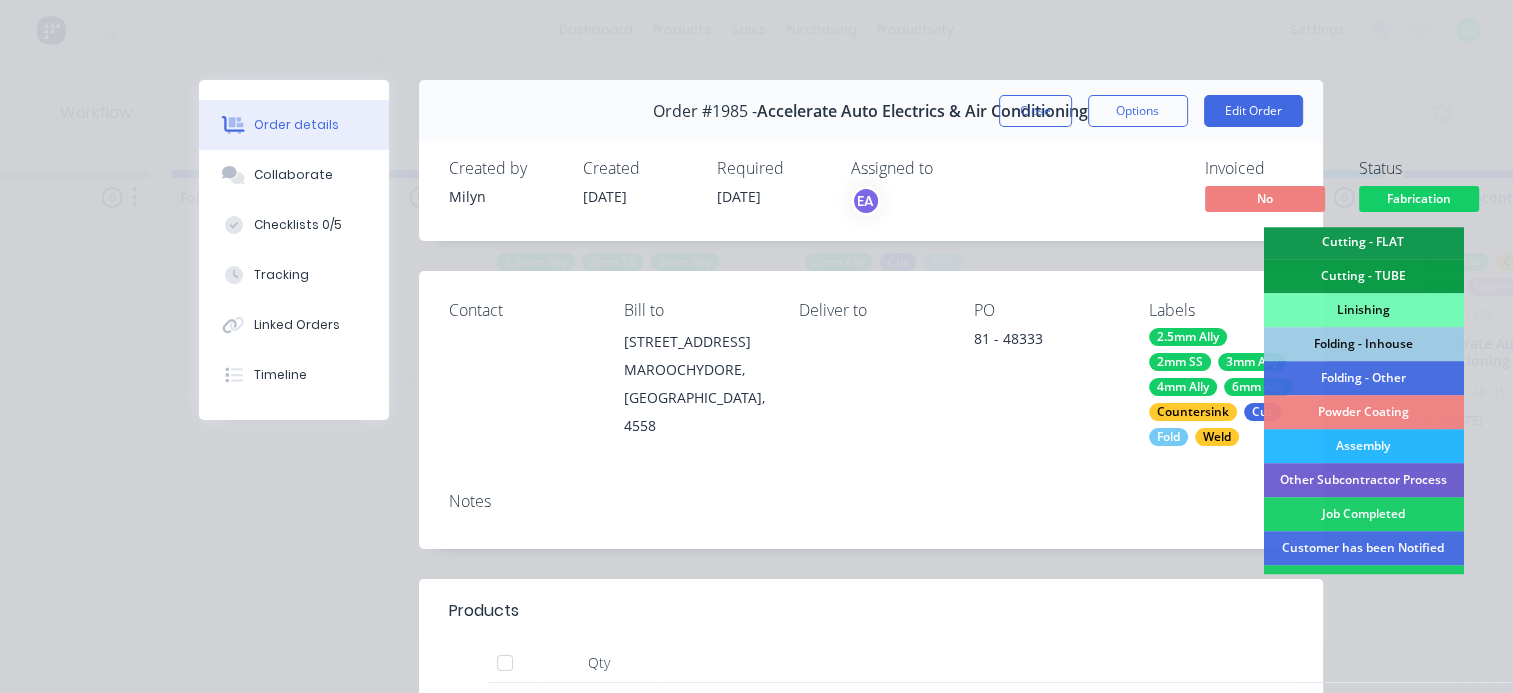 scroll, scrollTop: 600, scrollLeft: 0, axis: vertical 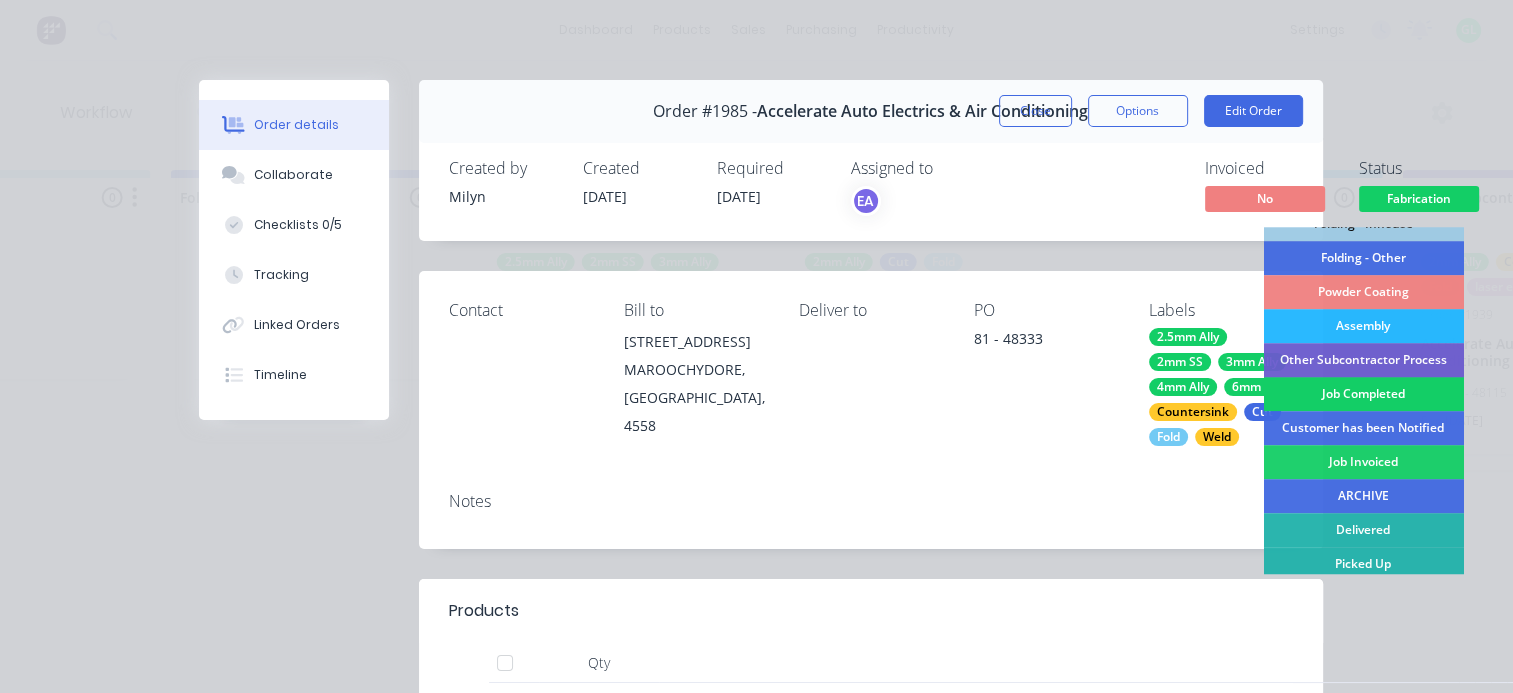 click on "Job Completed" at bounding box center (1363, 394) 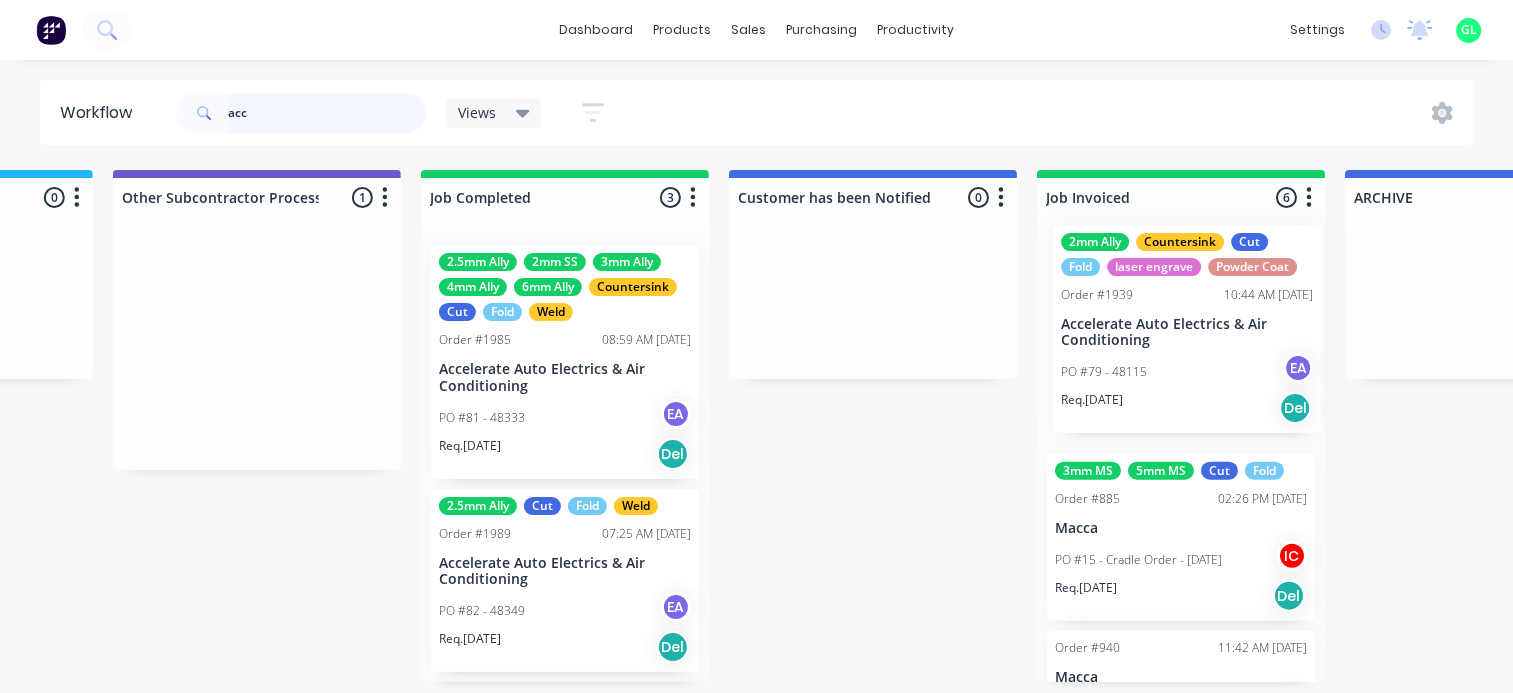 scroll, scrollTop: 0, scrollLeft: 6091, axis: horizontal 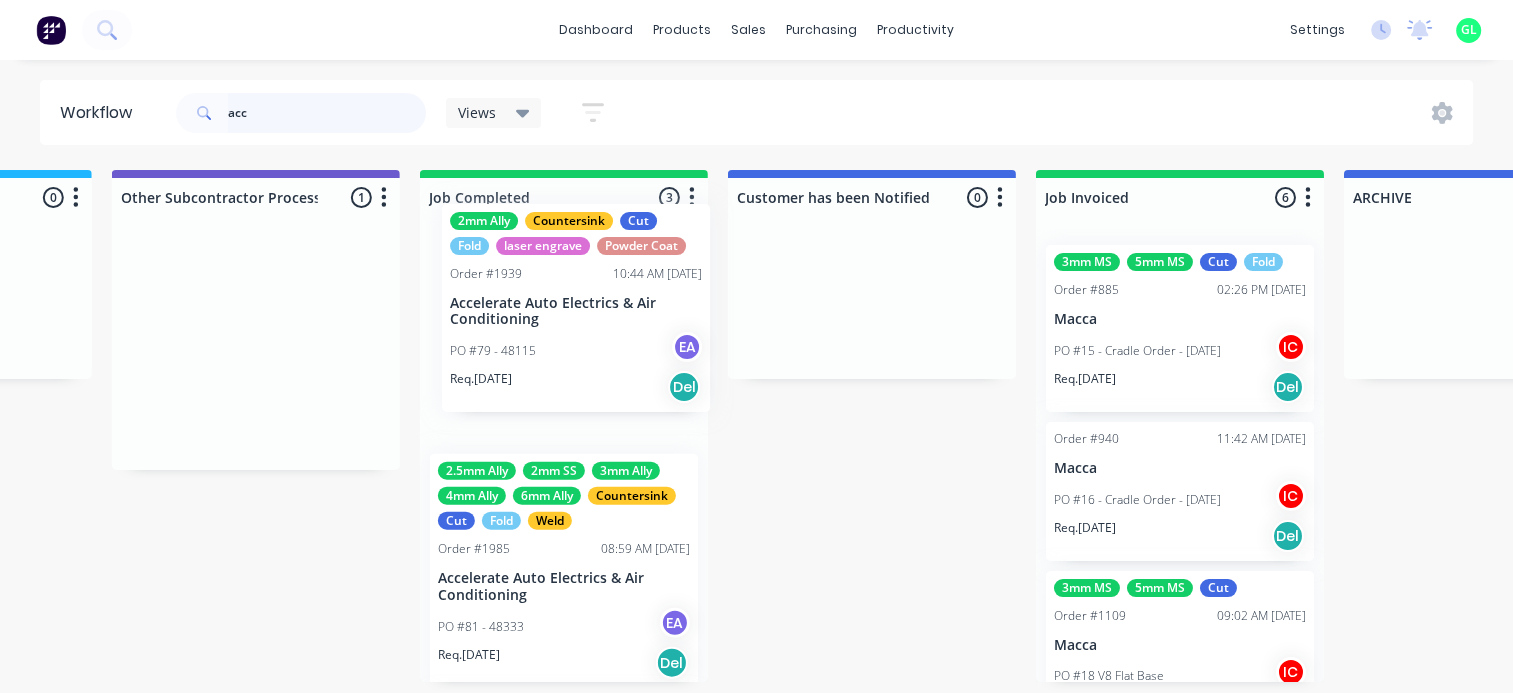 drag, startPoint x: 1467, startPoint y: 365, endPoint x: 510, endPoint y: 324, distance: 957.87787 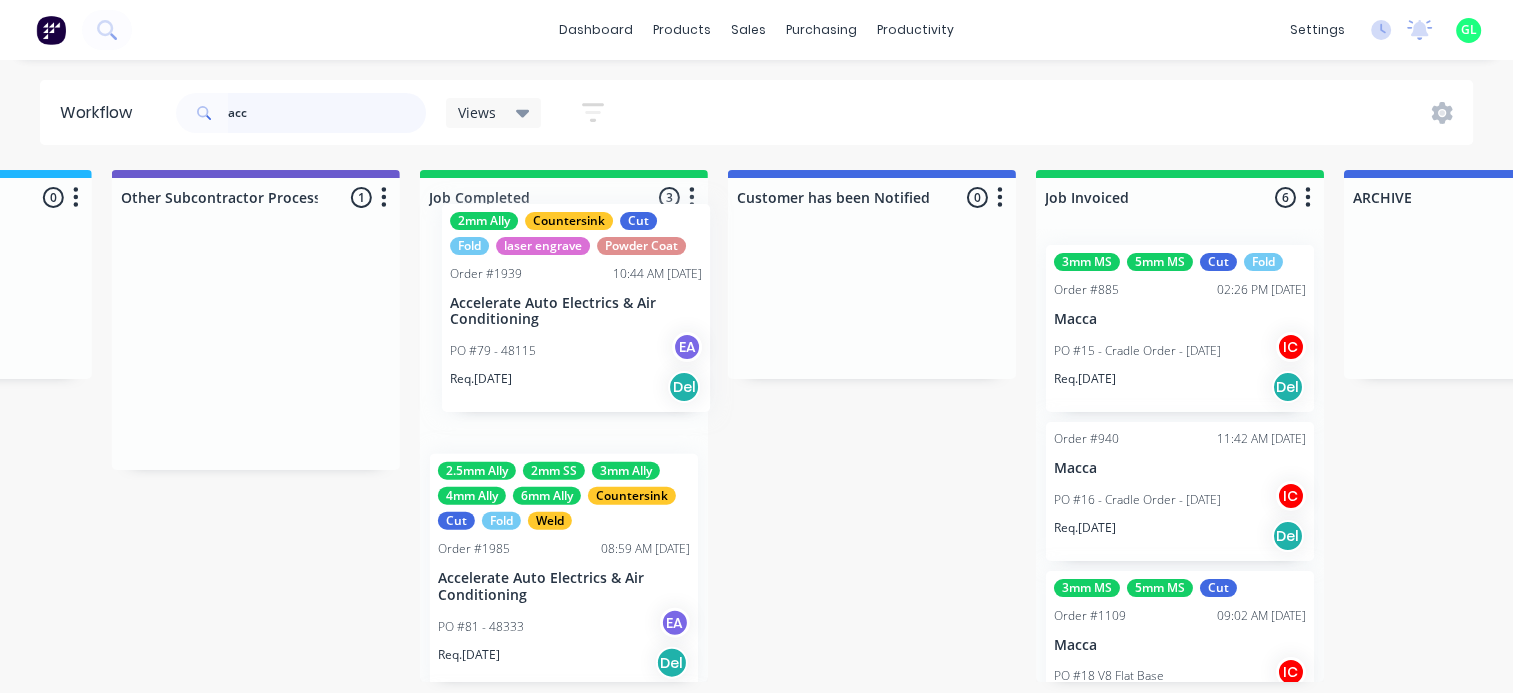 click on "Submitted 0 Status colour #273444 hex #273444 Save Cancel Summaries Total order value Invoiced to date To be invoiced Sort By Created date Required date Order number Customer name Most recent Draw Up - [PERSON_NAME] 0 Status colour #F6D982 hex #F6D982 Save Cancel Notifications Email SMS Summaries Total order value Invoiced to date To be invoiced Sort By Created date Required date Order number Customer name Most recent Delete Draw Up - [PERSON_NAME] 0 Status colour #7E6FD8 hex #7E6FD8 Save Cancel Notifications Email SMS Summaries Total order value Invoiced to date To be invoiced Sort By Created date Required date Order number Customer name Most recent Delete Metalmorphic/MORPHD Pending 0 Status colour #4169E1 hex #4169E1 Save Cancel Notifications Email SMS Summaries Total order value Invoiced to date To be invoiced Sort By Created date Required date Order number Customer name Most recent Delete Pending Design 1 Status colour #0884C2 hex #0884C2 Save Cancel Notifications Email SMS Summaries Total order value Invoiced to date IC" at bounding box center [-2119, 426] 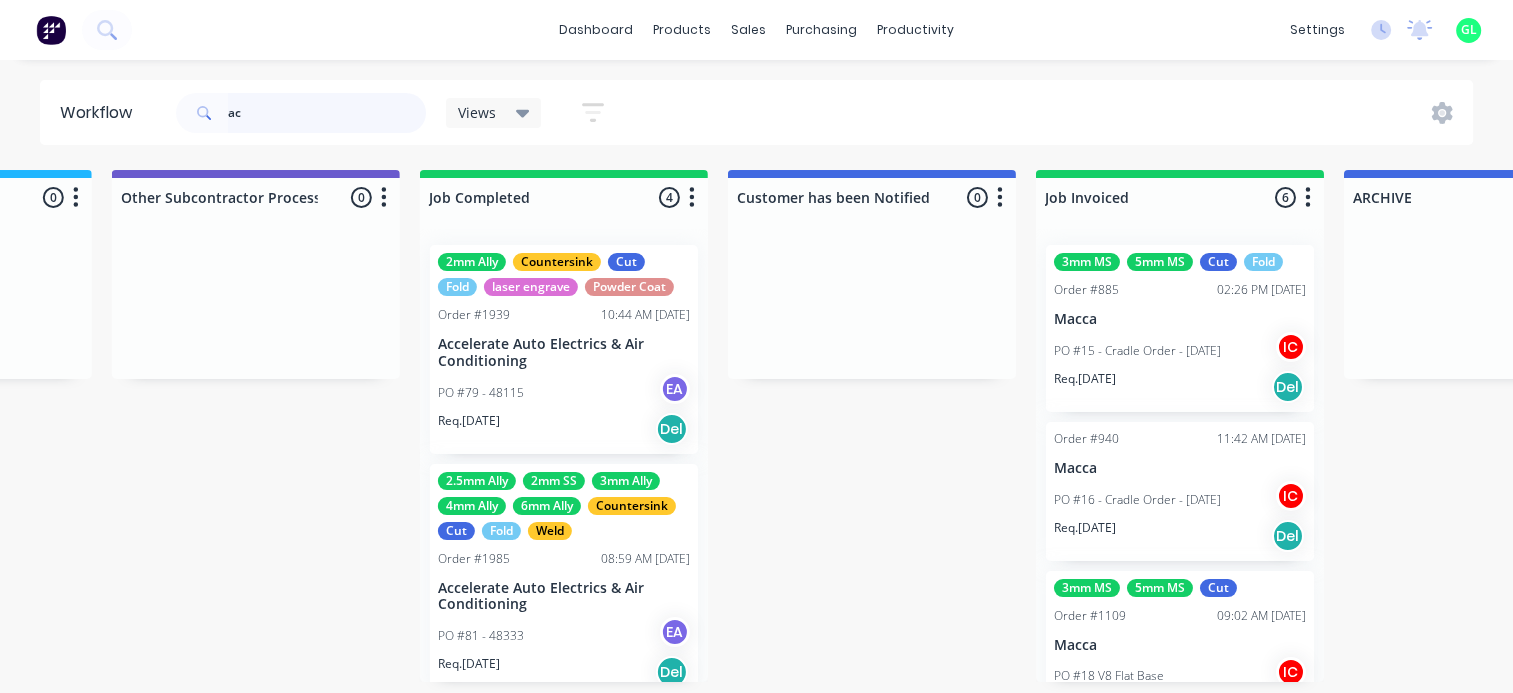 type on "a" 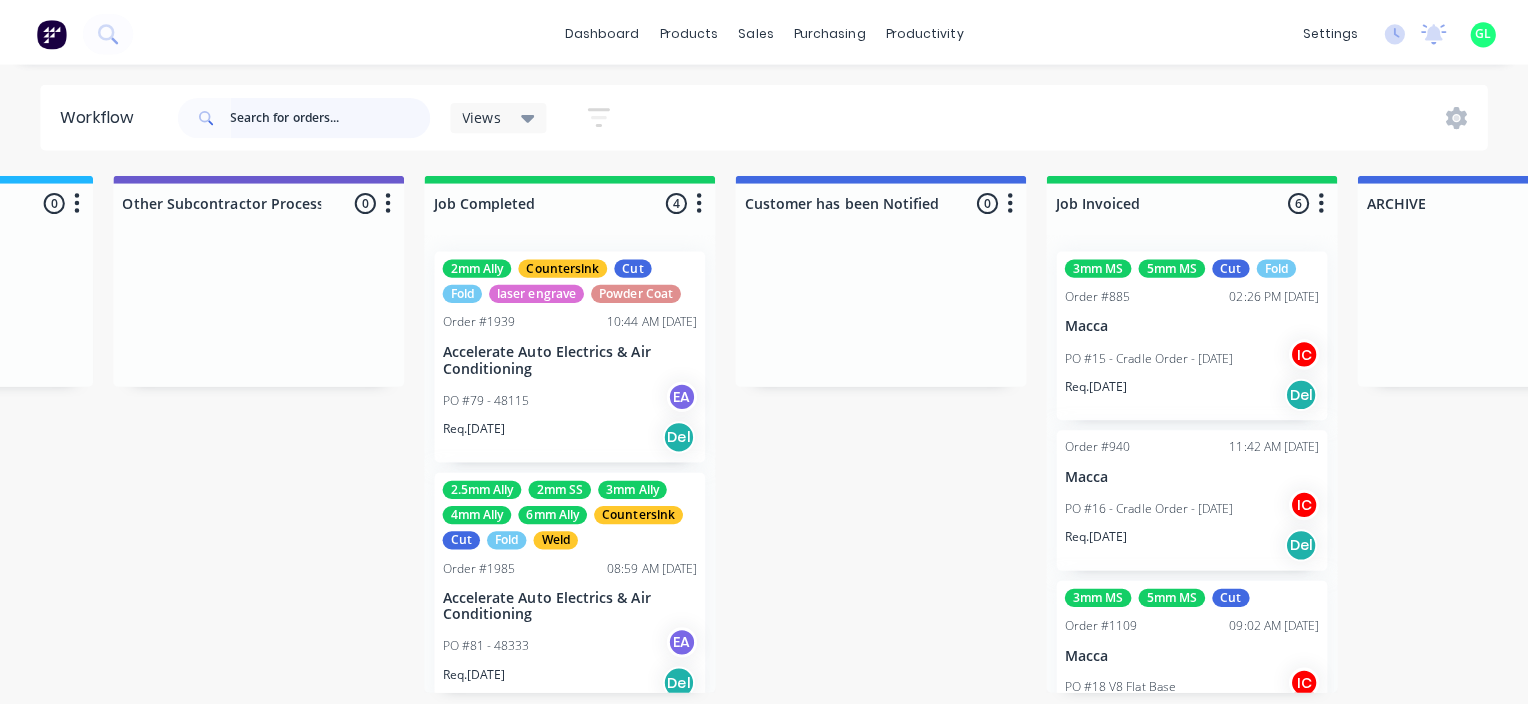 scroll, scrollTop: 0, scrollLeft: 0, axis: both 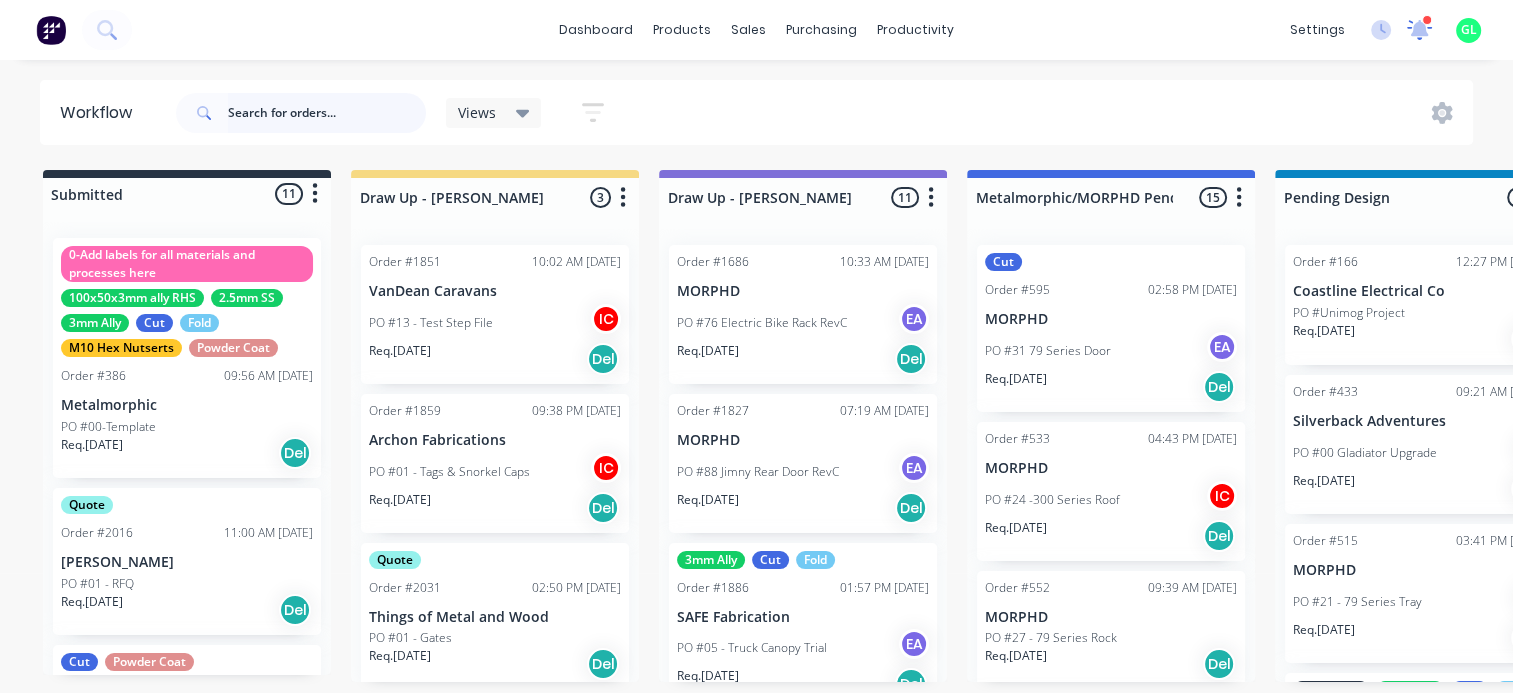 type 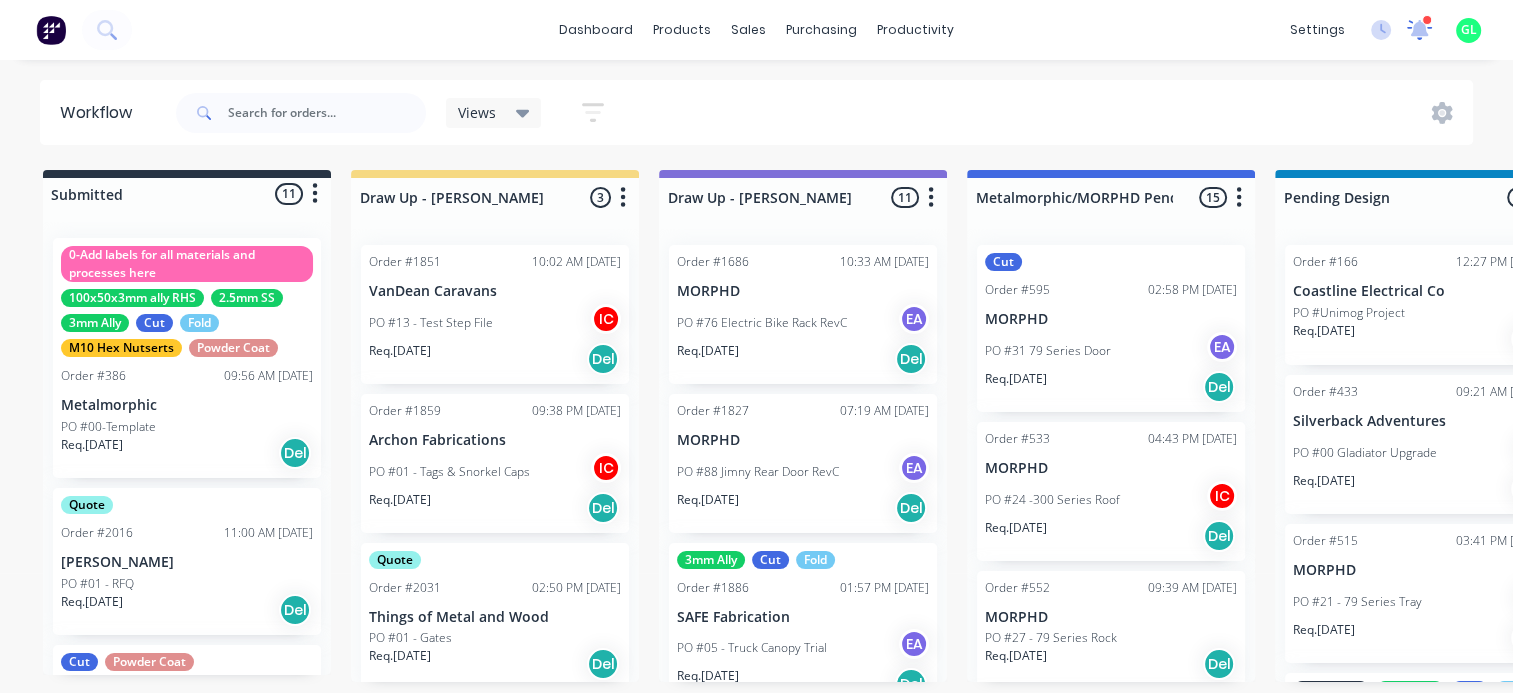 click 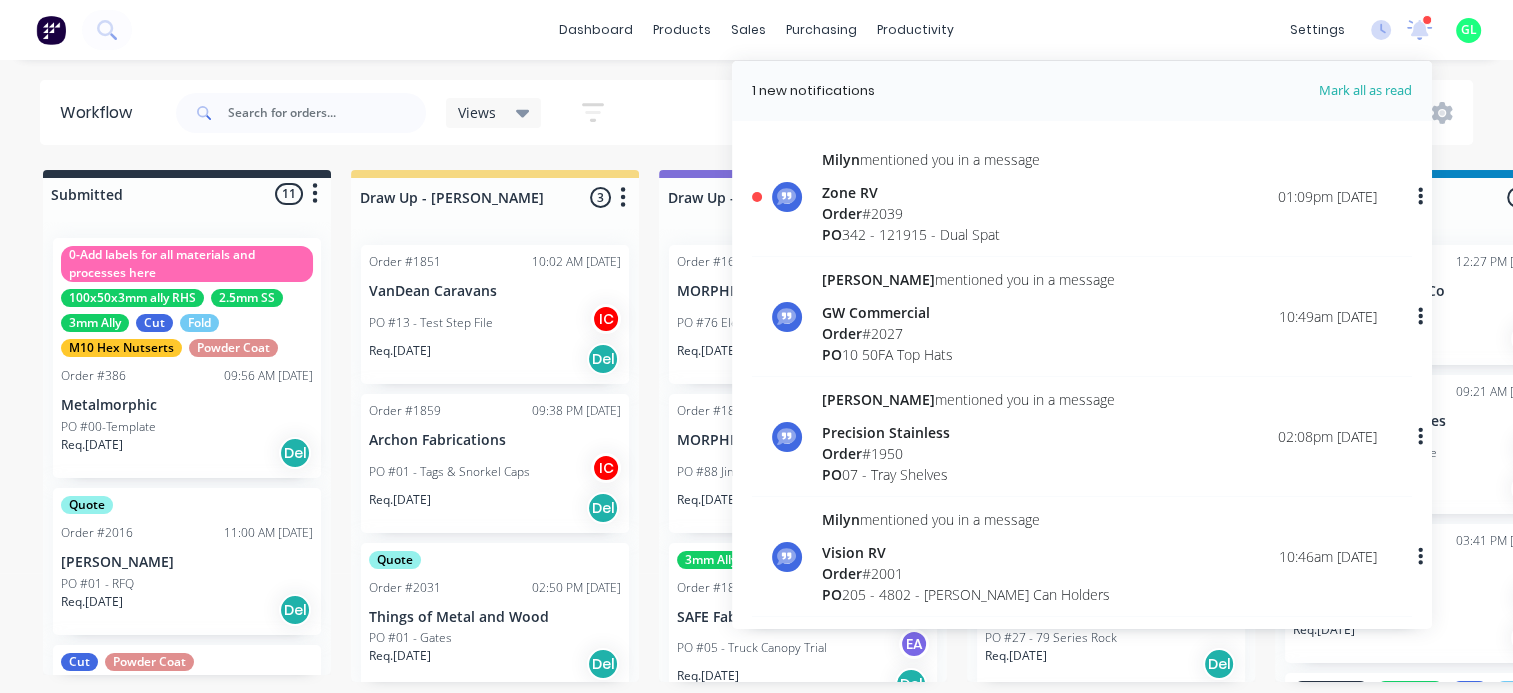 click on "Order  # 2039" at bounding box center [931, 213] 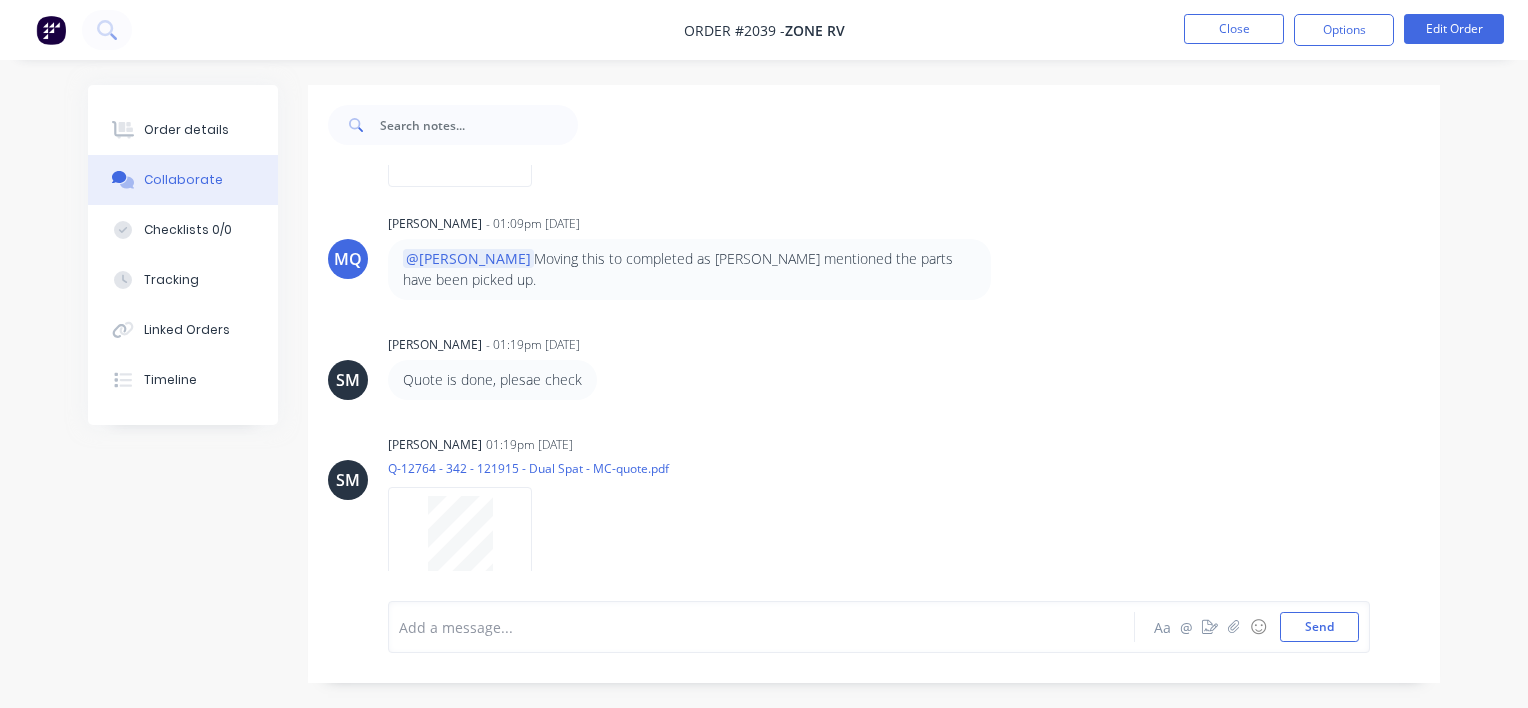 scroll, scrollTop: 308, scrollLeft: 0, axis: vertical 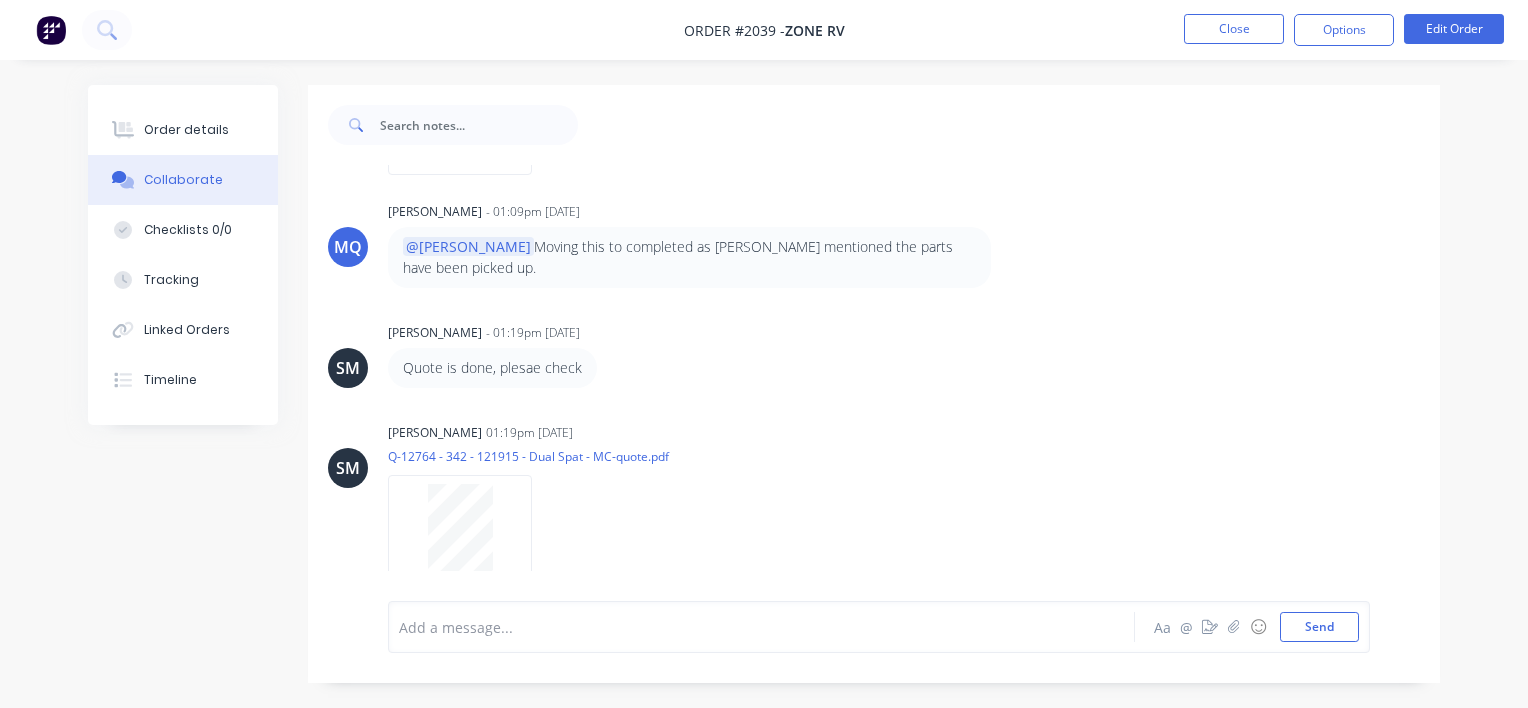 click at bounding box center [759, 627] 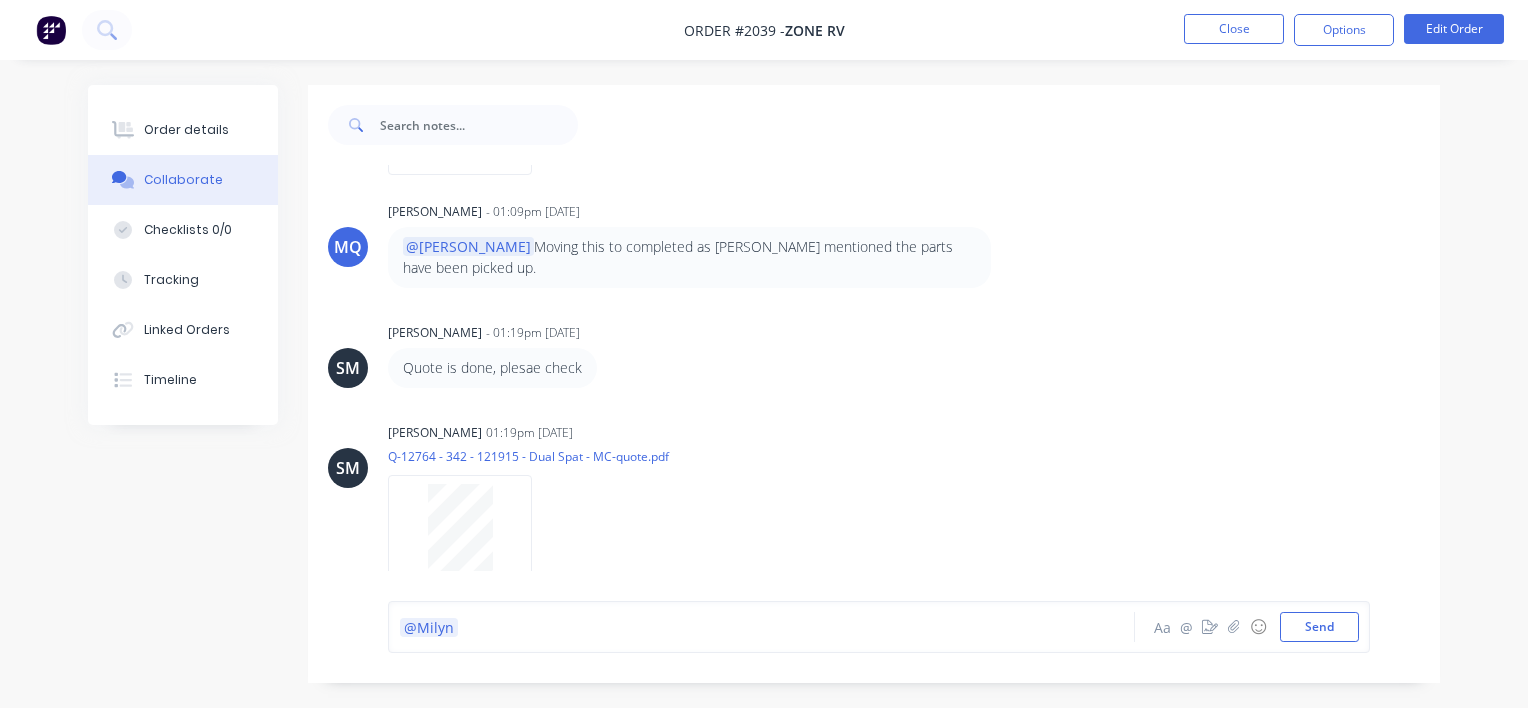 type 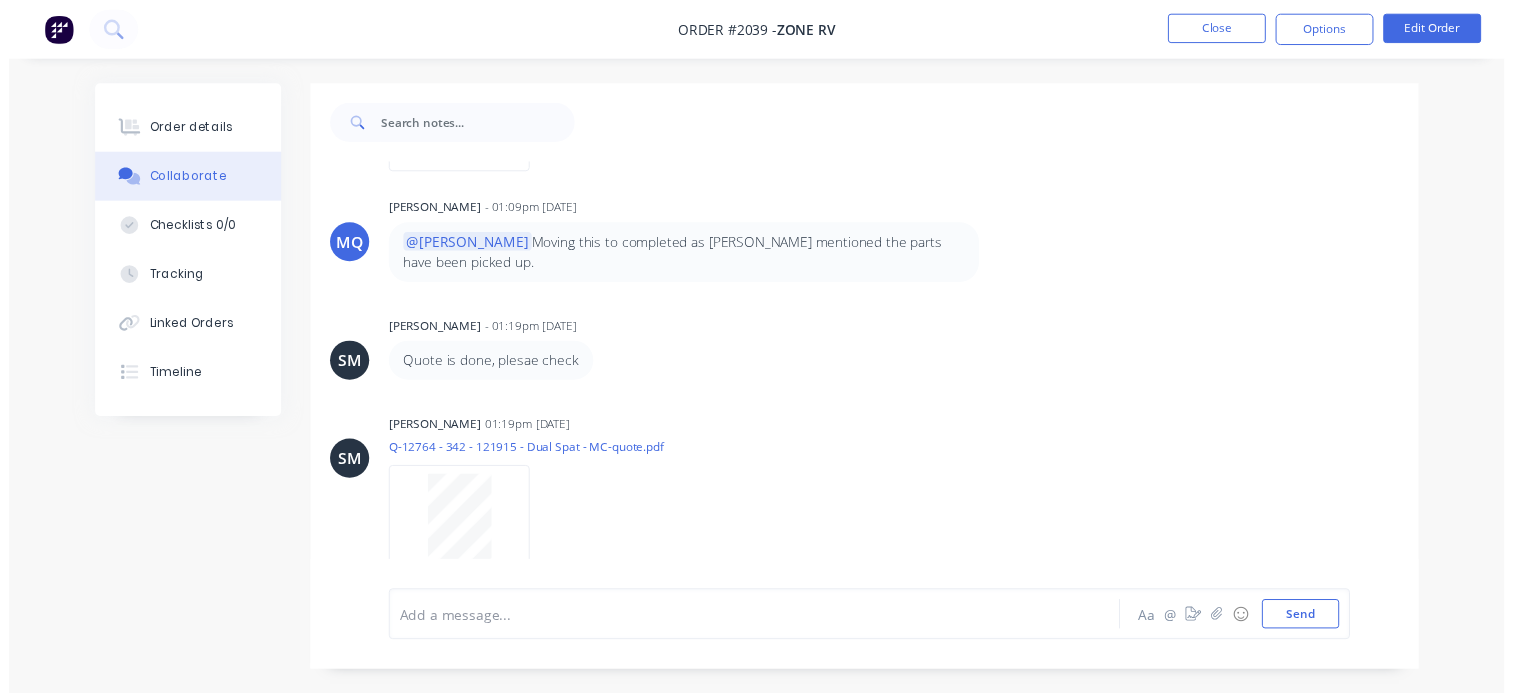 scroll, scrollTop: 435, scrollLeft: 0, axis: vertical 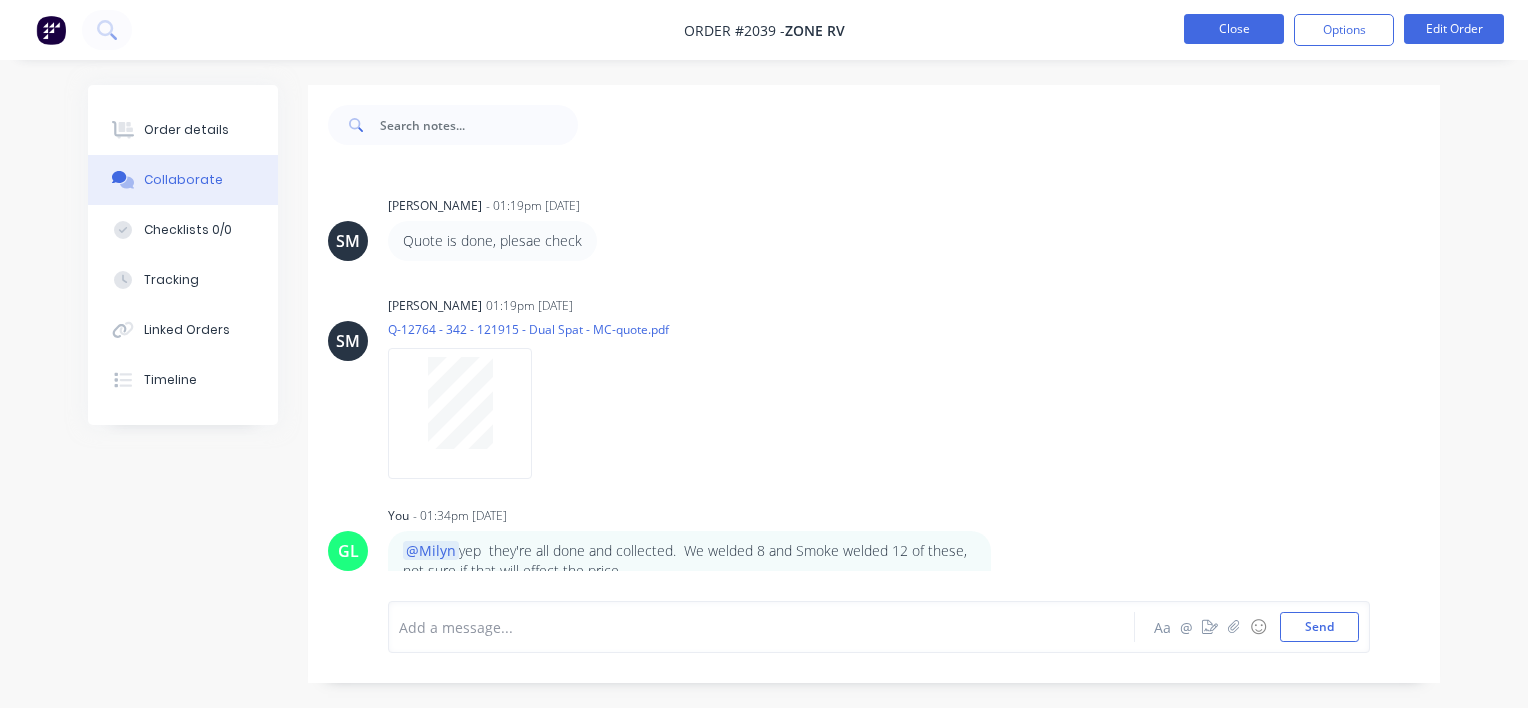 click on "Close" at bounding box center (1234, 29) 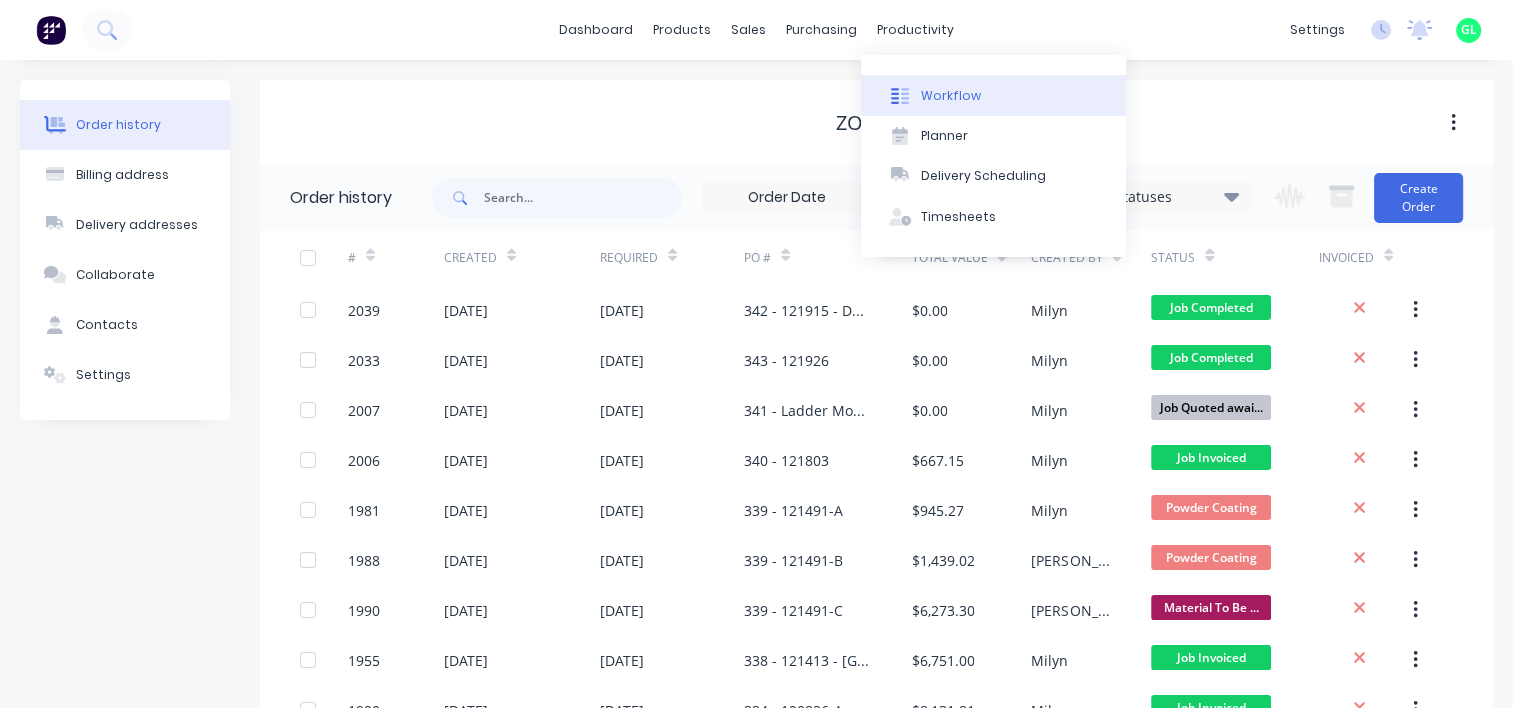 click on "Workflow" at bounding box center (951, 96) 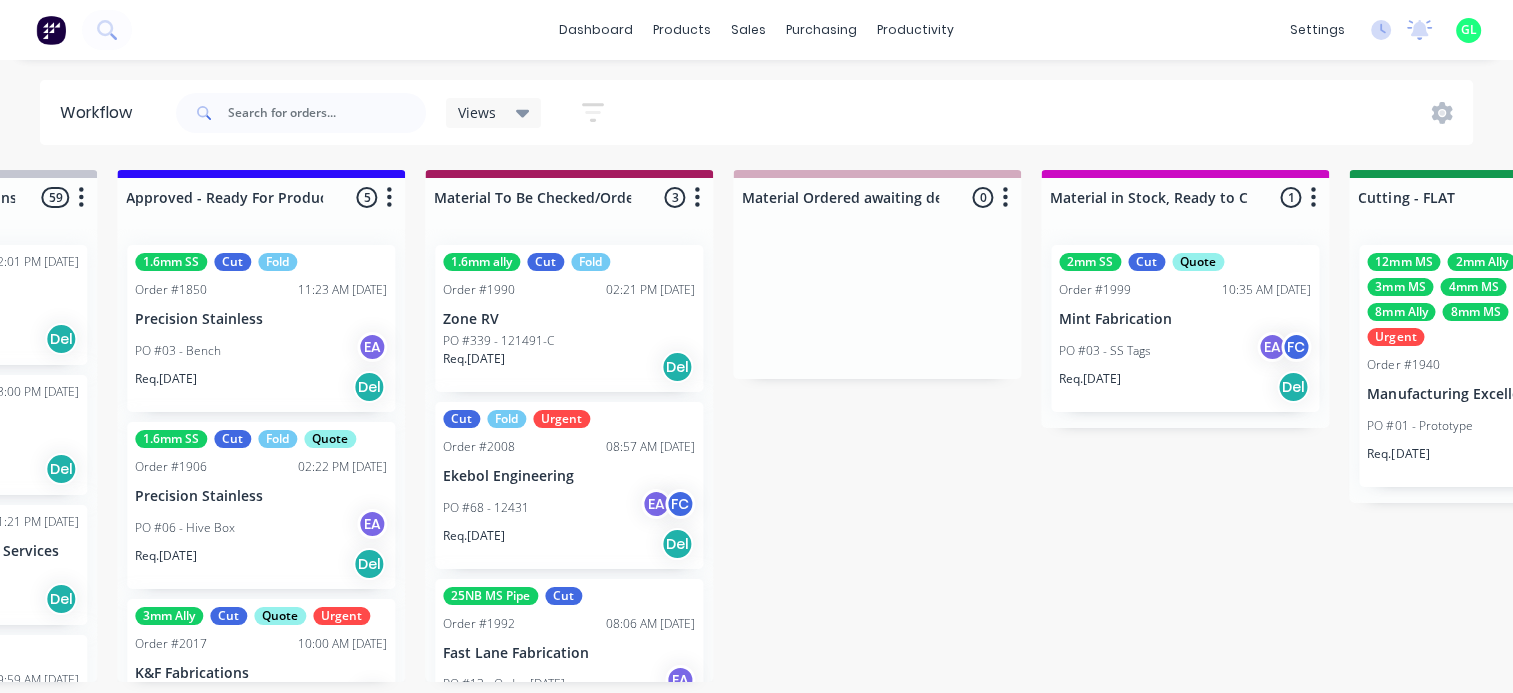 scroll, scrollTop: 0, scrollLeft: 2420, axis: horizontal 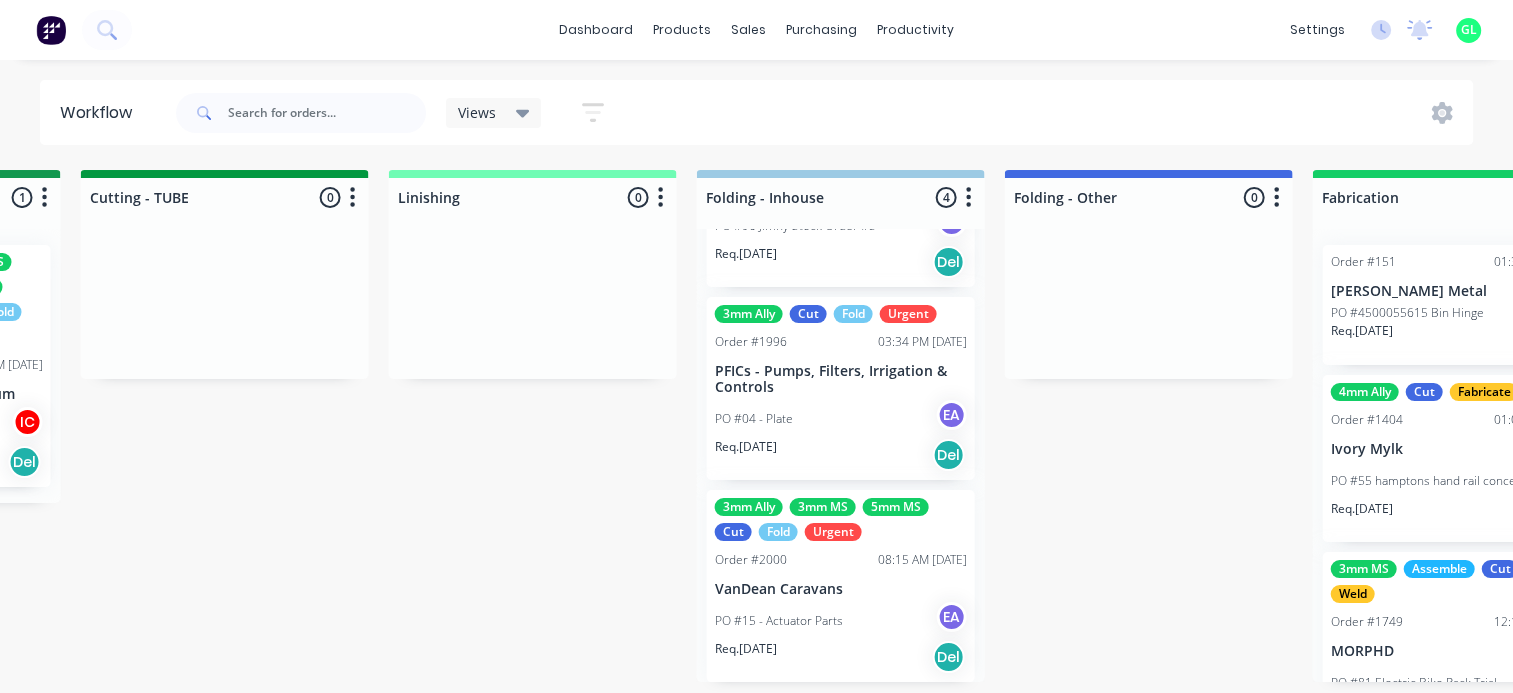 click on "PO #04 - Plate
EA" at bounding box center (841, 419) 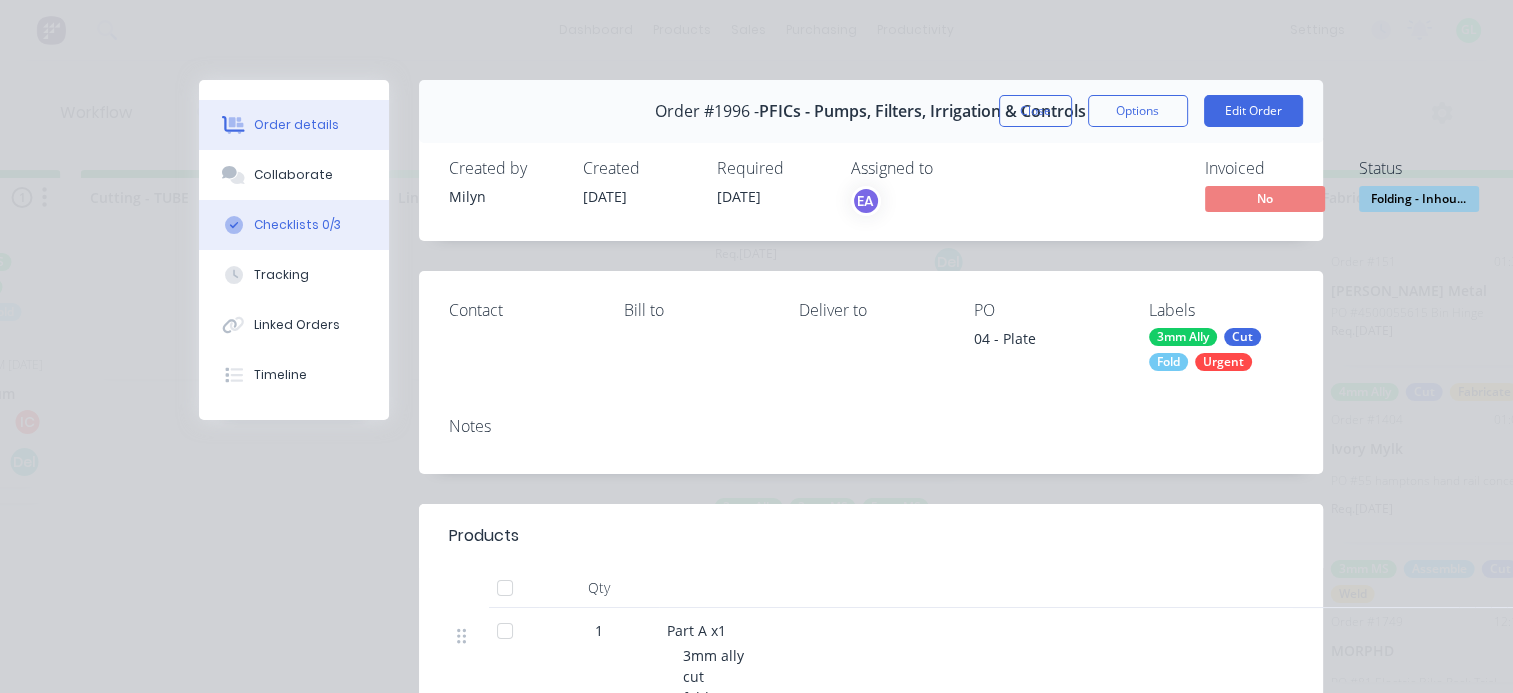 click on "Checklists 0/3" at bounding box center [297, 225] 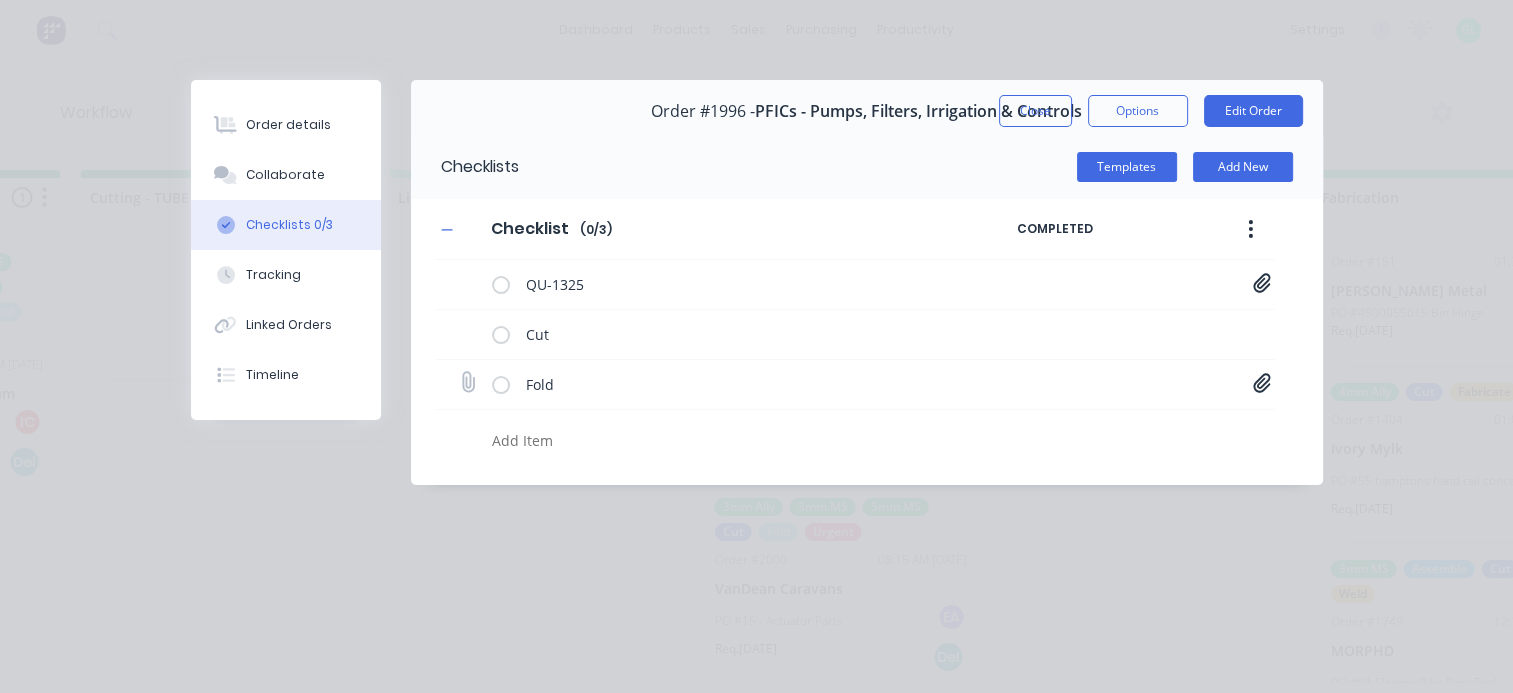 click 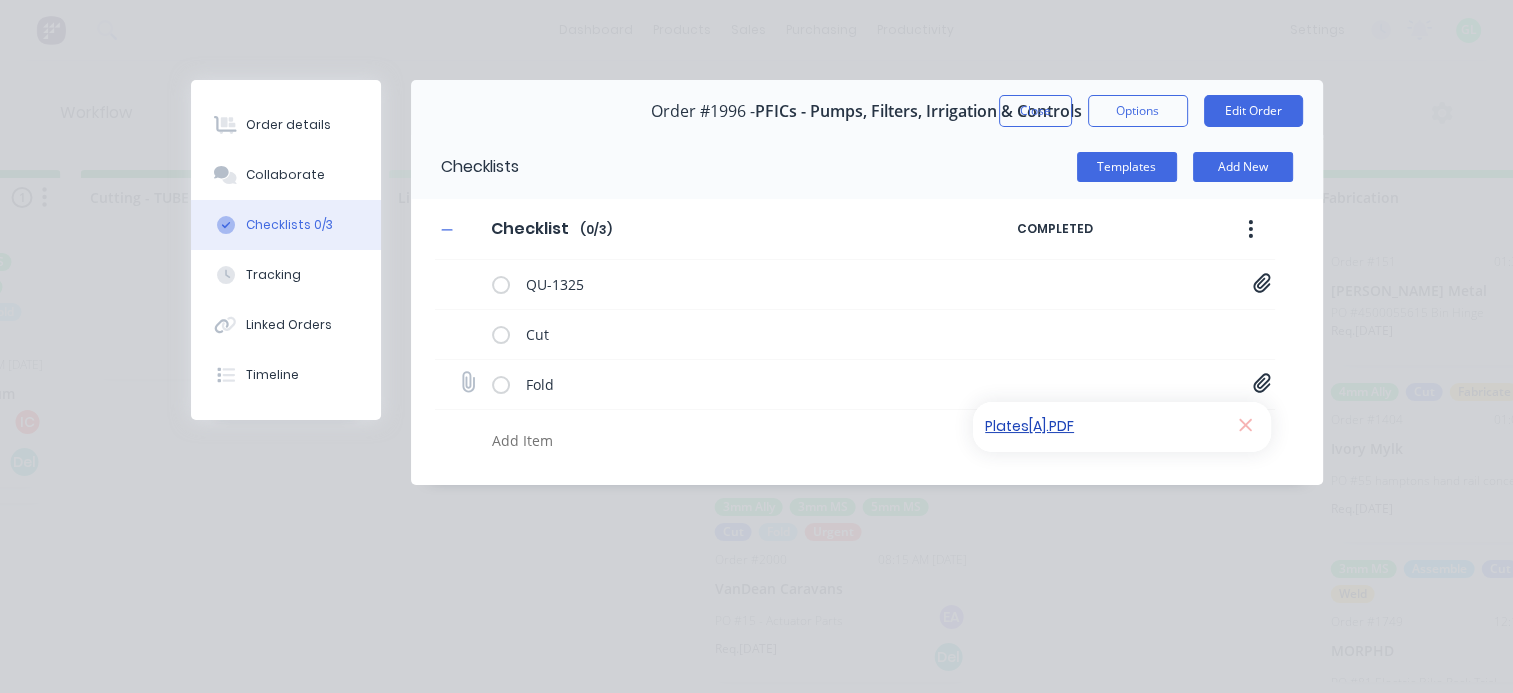 click on "Plates[A].PDF" at bounding box center [1101, 426] 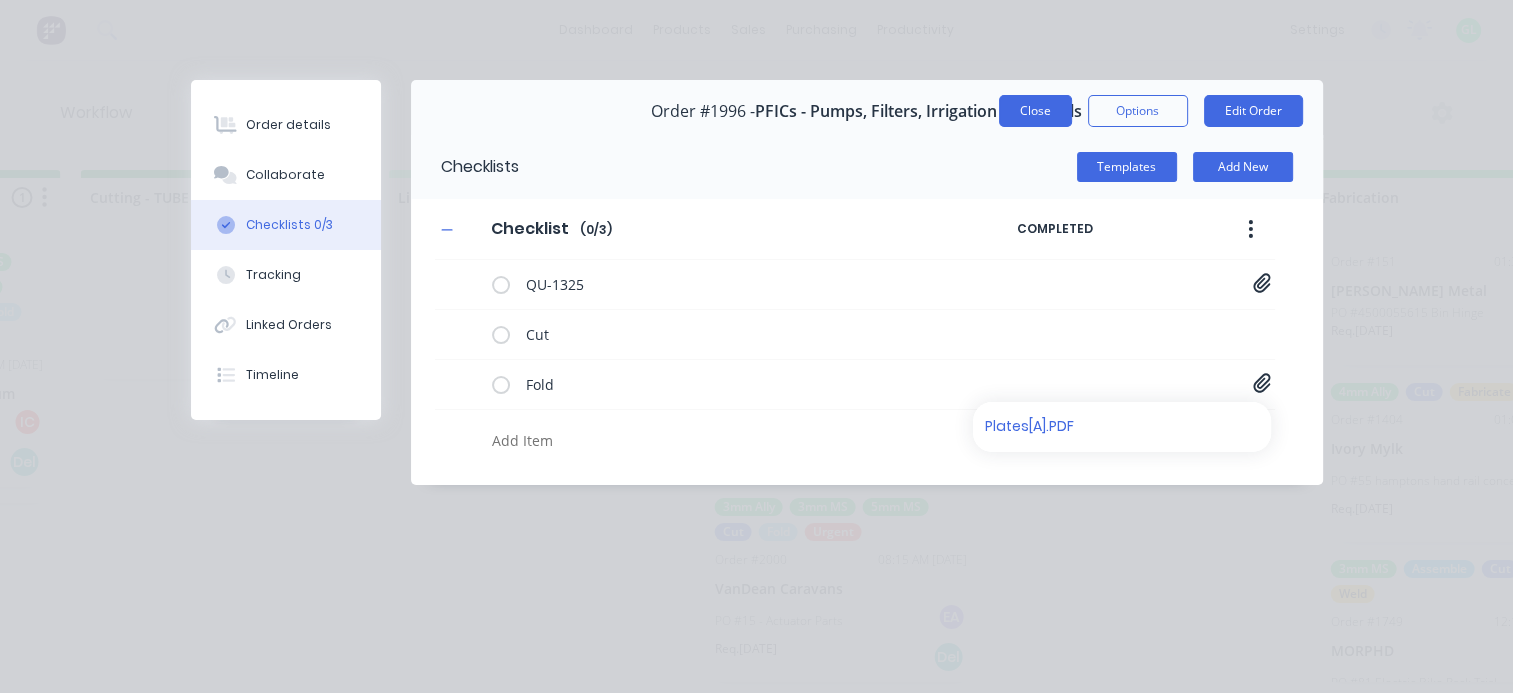 click on "Close" at bounding box center [1035, 111] 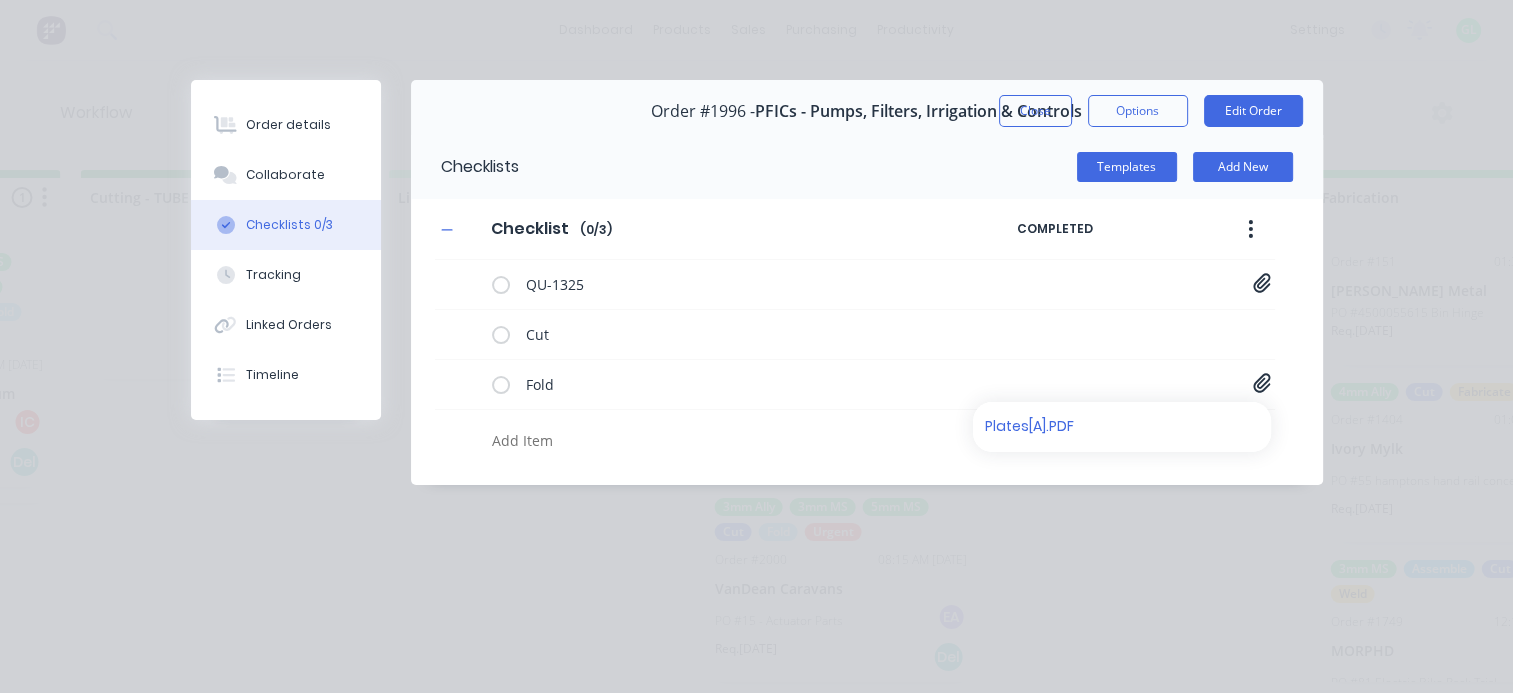 type on "x" 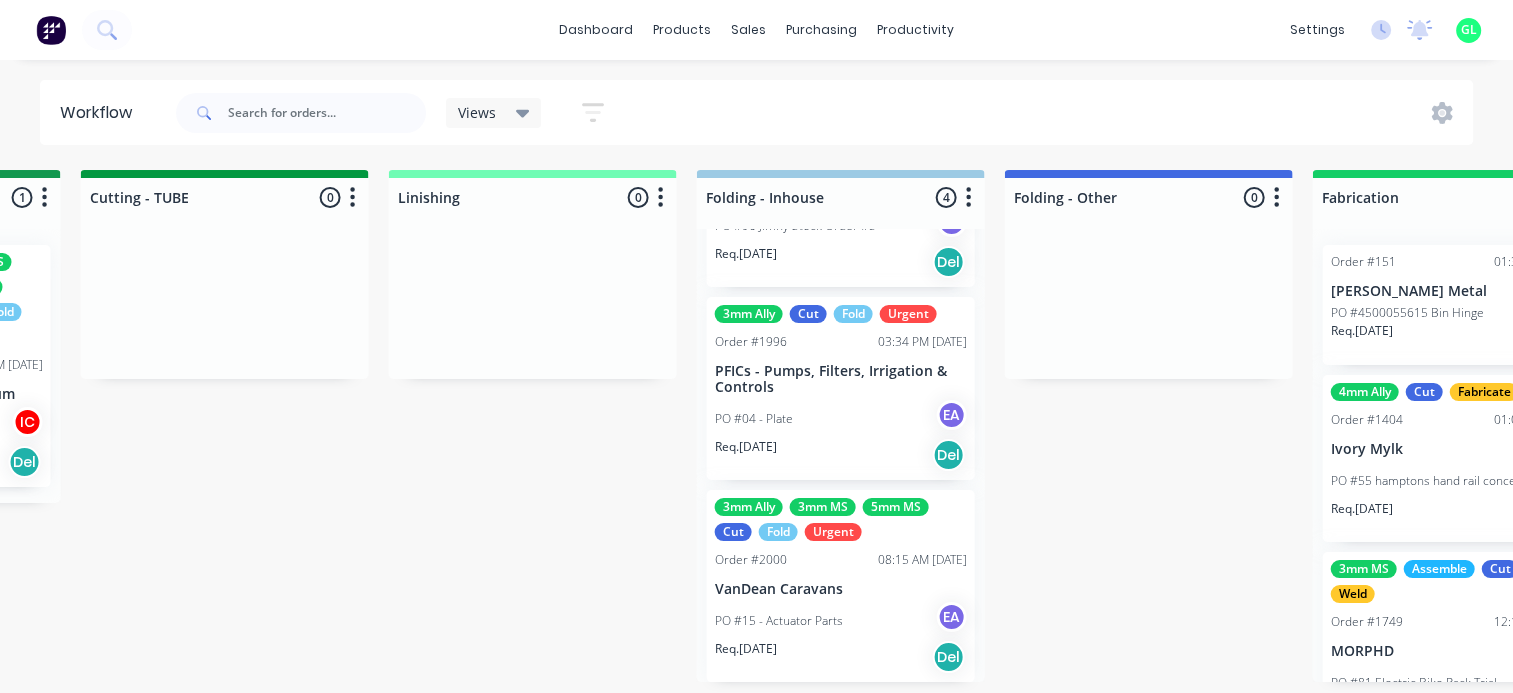 scroll, scrollTop: 4, scrollLeft: 3966, axis: both 